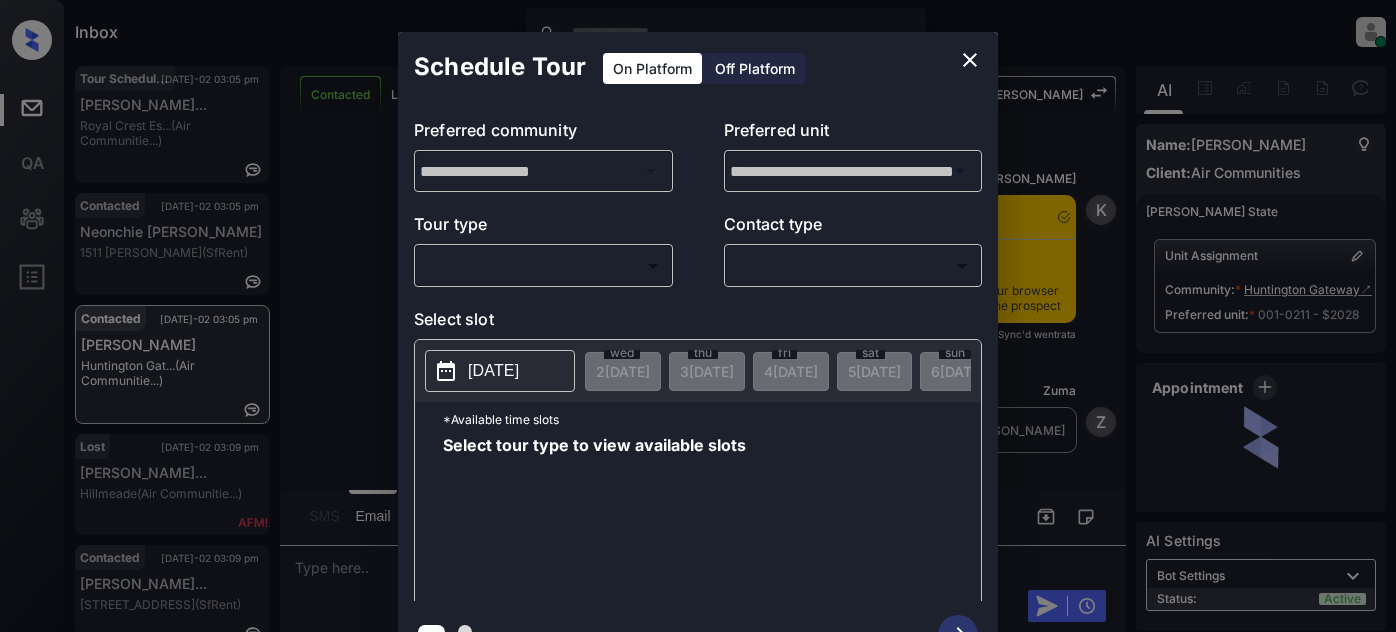 scroll, scrollTop: 0, scrollLeft: 0, axis: both 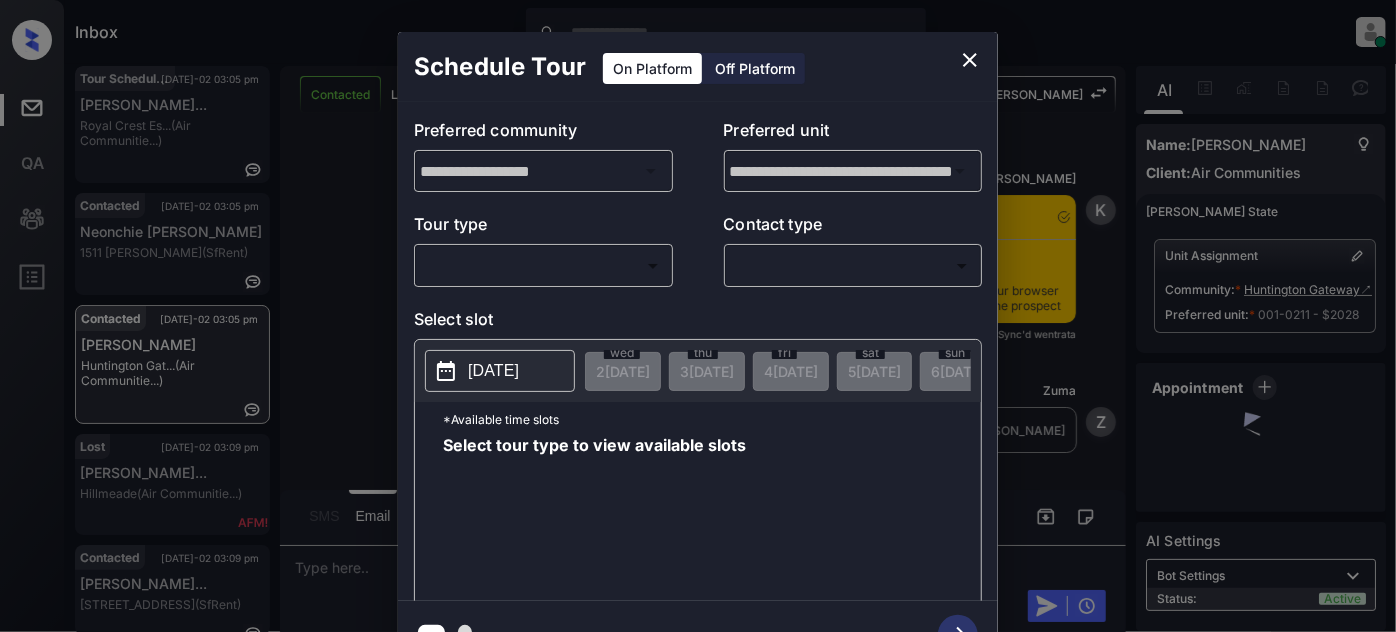 click on "Inbox Juan Carlos Manantan Online Set yourself   offline Set yourself   on break Profile Switch to  light  mode Sign out Tour Scheduled Jul-02 03:05 pm   Lauren Johnsto... Royal Crest Es...  (Air Communitie...) Contacted Jul-02 03:05 pm   Neonchie Budd 1511 Jackson S...  (SfRent) Contacted Jul-02 03:05 pm   Keyenna Garner Huntington Gat...  (Air Communitie...) Lost Jul-02 03:09 pm   Kelsey Fairchi... Hillmeade  (Air Communitie...) Contacted Jul-02 03:09 pm   Noah Dipasqual... 360 Hyde St, S...  (SfRent) Contacted Jul-02 03:09 pm   Phone Lead 51 at Southave...  (RR Living) Contacted Lost Lead Sentiment: Angry Upon sliding the acknowledgement:  Lead will move to lost stage. * ​ SMS and call option will be set to opt out. AFM will be turned off for the lead. Kelsey New Message Kelsey Notes Note: <a href="https://conversation.getzuma.com/6865a7cf92dc795ff316b5fb">https://conversation.getzuma.com/6865a7cf92dc795ff316b5fb</a> - Paste this link into your browser to view Kelsey’s conversation with the prospect K" at bounding box center [698, 316] 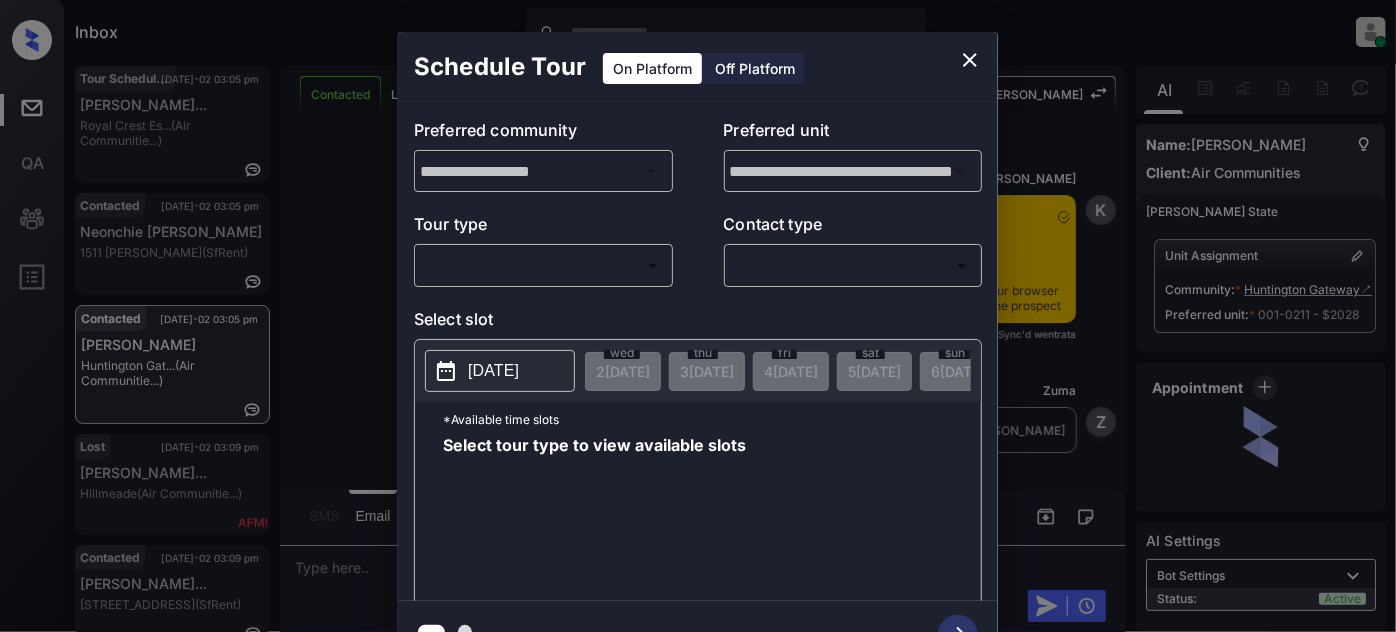 scroll, scrollTop: 127, scrollLeft: 0, axis: vertical 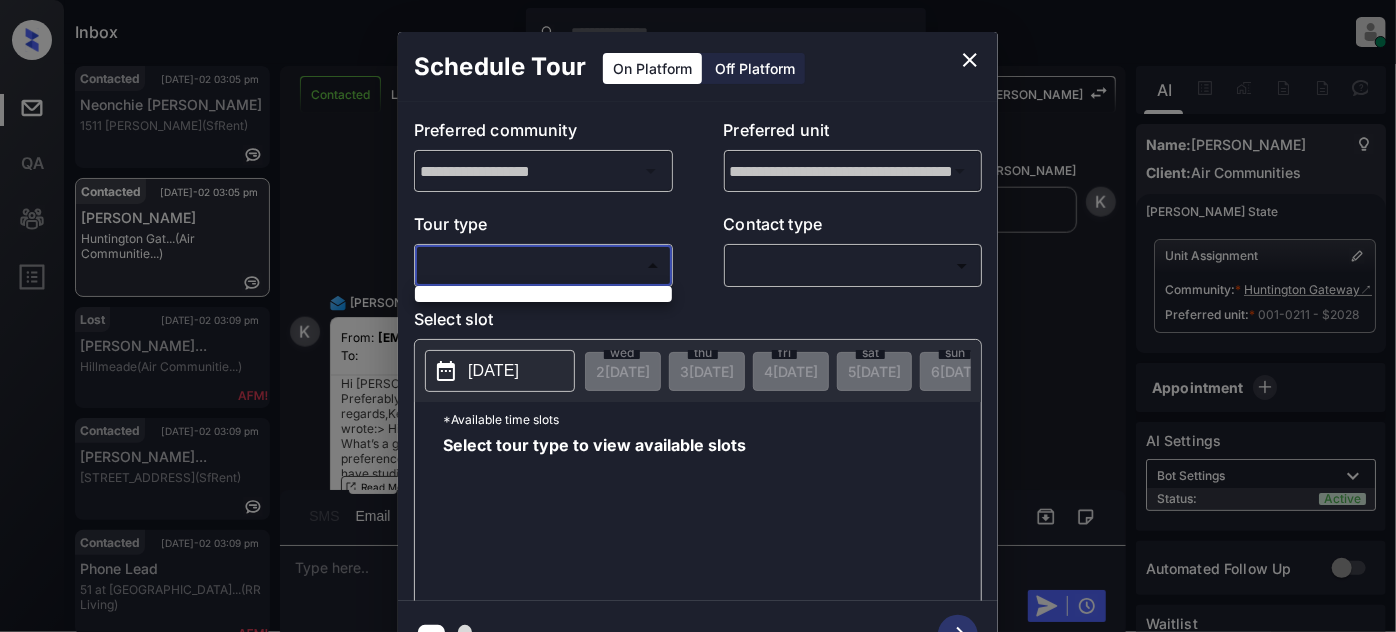 click at bounding box center (698, 316) 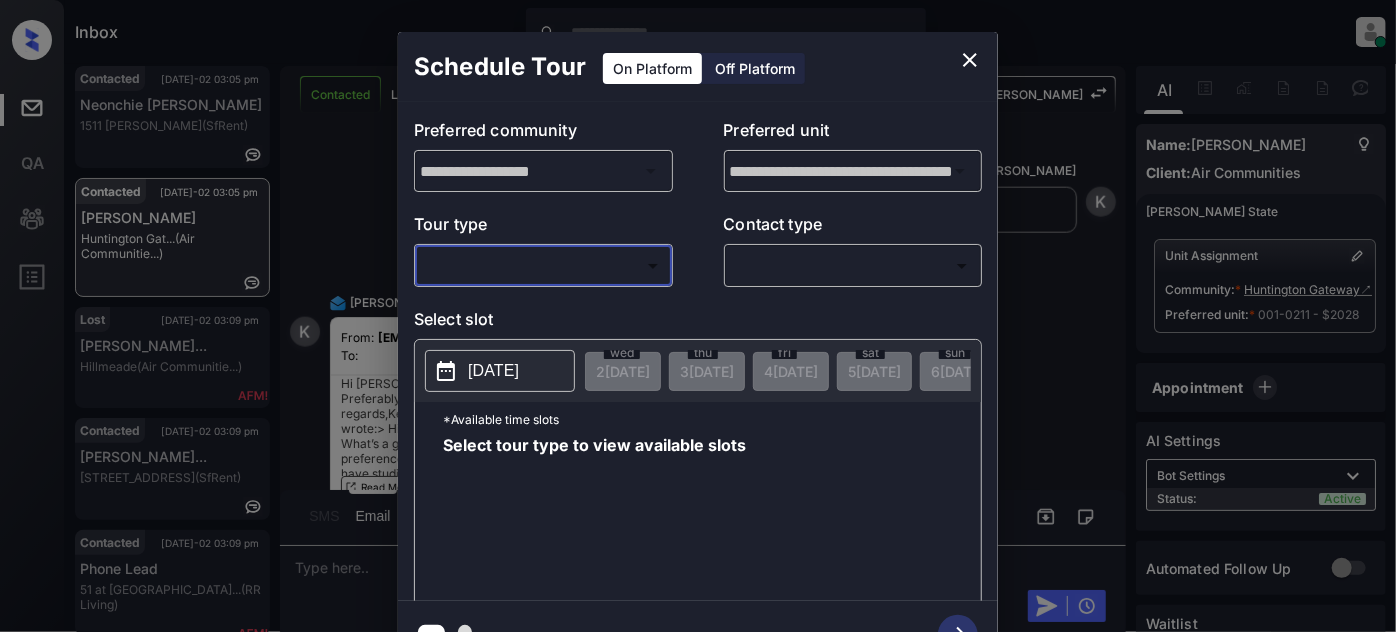 click 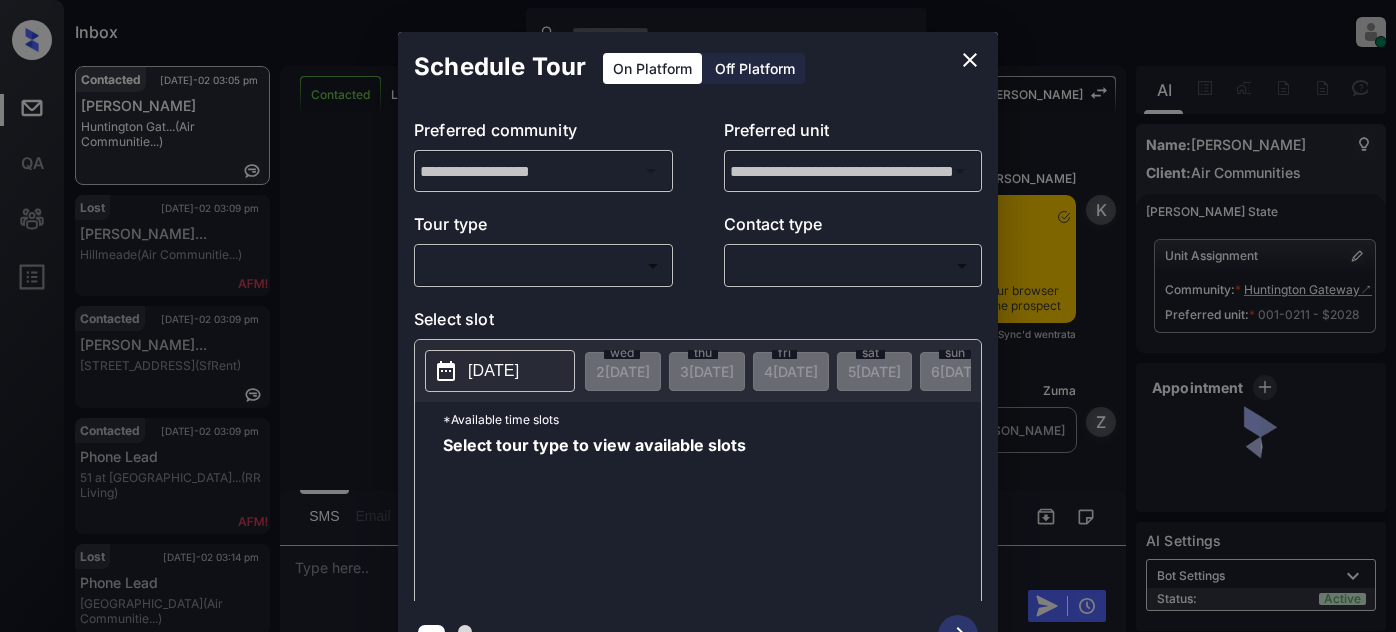 scroll, scrollTop: 0, scrollLeft: 0, axis: both 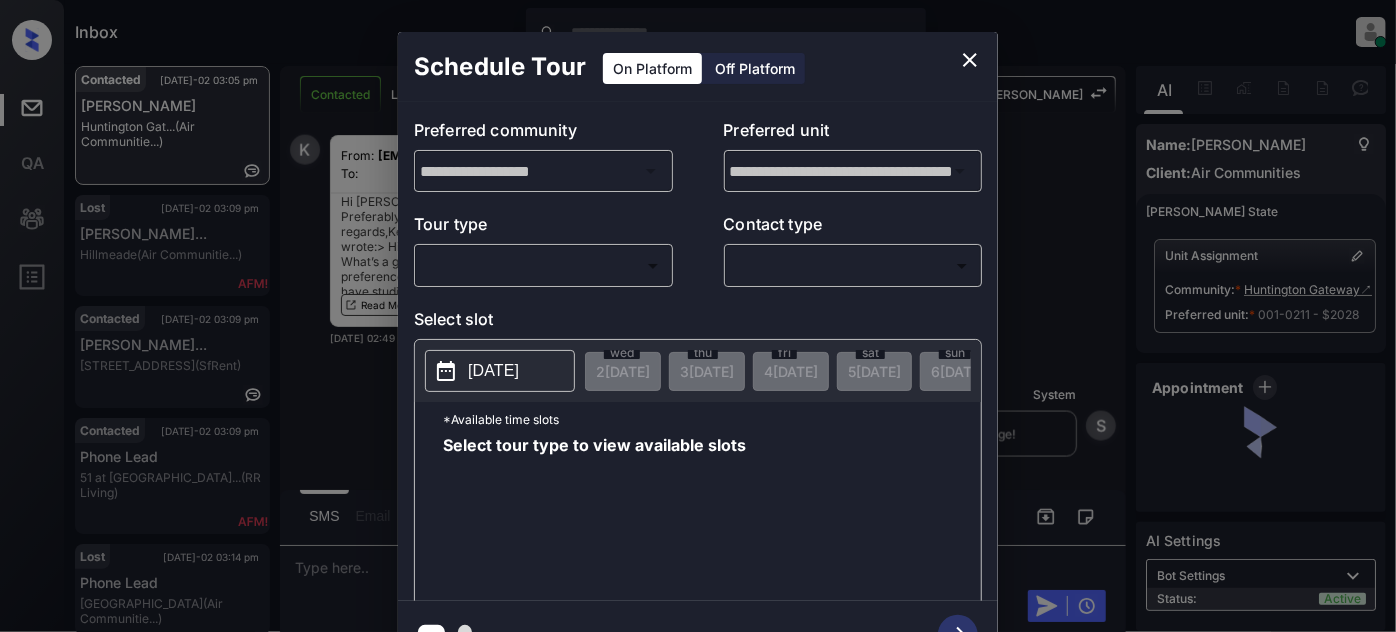 click on "​ ​" at bounding box center (543, 265) 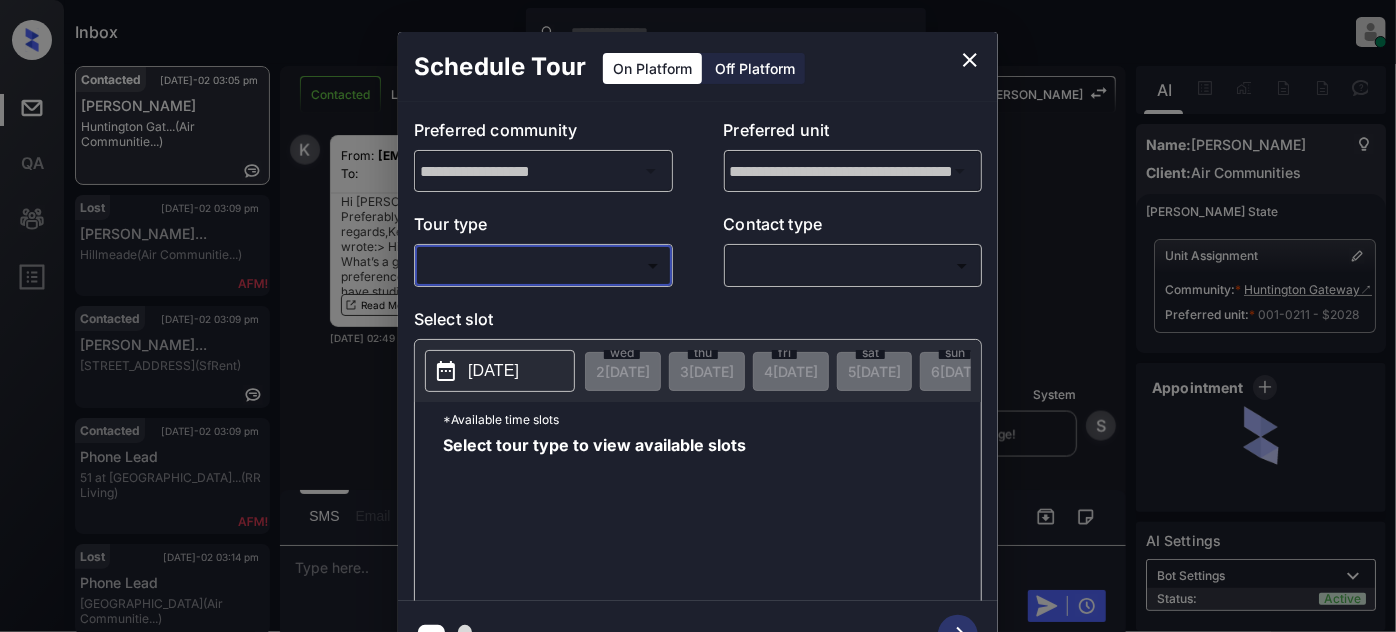 click on "Inbox Juan Carlos Manantan Online Set yourself   offline Set yourself   on break Profile Switch to  light  mode Sign out Contacted Jul-02 03:05 pm   Keyenna Garner Huntington Gat...  (Air Communitie...) Lost Jul-02 03:09 pm   Kelsey Fairchi... Hillmeade  (Air Communitie...) Contacted Jul-02 03:09 pm   Noah Dipasqual... 360 Hyde St, S...  (SfRent) Contacted Jul-02 03:09 pm   Phone Lead 51 at Southave...  (RR Living) Lost Jul-02 03:14 pm   Phone Lead Bay Parc  (Air Communitie...) Contacted Jul-02 03:15 pm   Misael Coreas 360 Hyde St, S...  (SfRent) Contacted Lost Lead Sentiment: Angry Upon sliding the acknowledgement:  Lead will move to lost stage. * ​ SMS and call option will be set to opt out. AFM will be turned off for the lead. Kelsey New Message Kelsey Notes Note: <a href="https://conversation.getzuma.com/6865a7cf92dc795ff316b5fb">https://conversation.getzuma.com/6865a7cf92dc795ff316b5fb</a> - Paste this link into your browser to view Kelsey’s conversation with the prospect Jul 02, 2025 02:42 pm K Zuma" at bounding box center [698, 316] 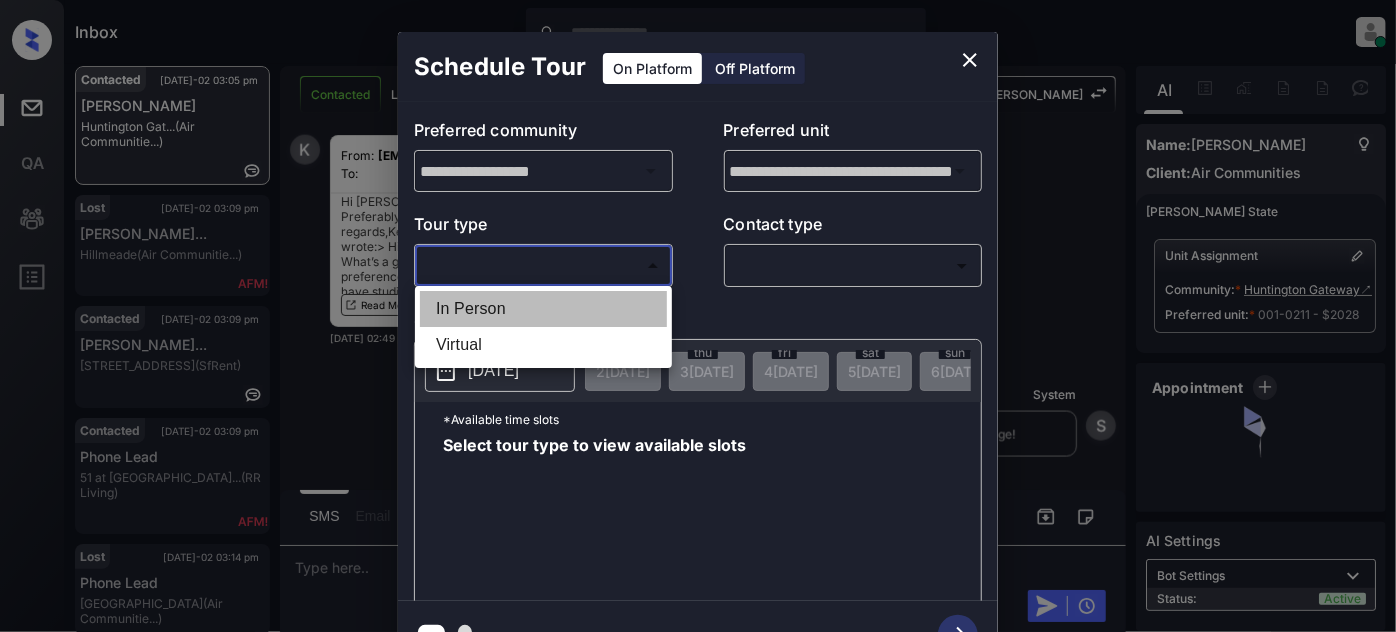 click on "In Person" at bounding box center (543, 309) 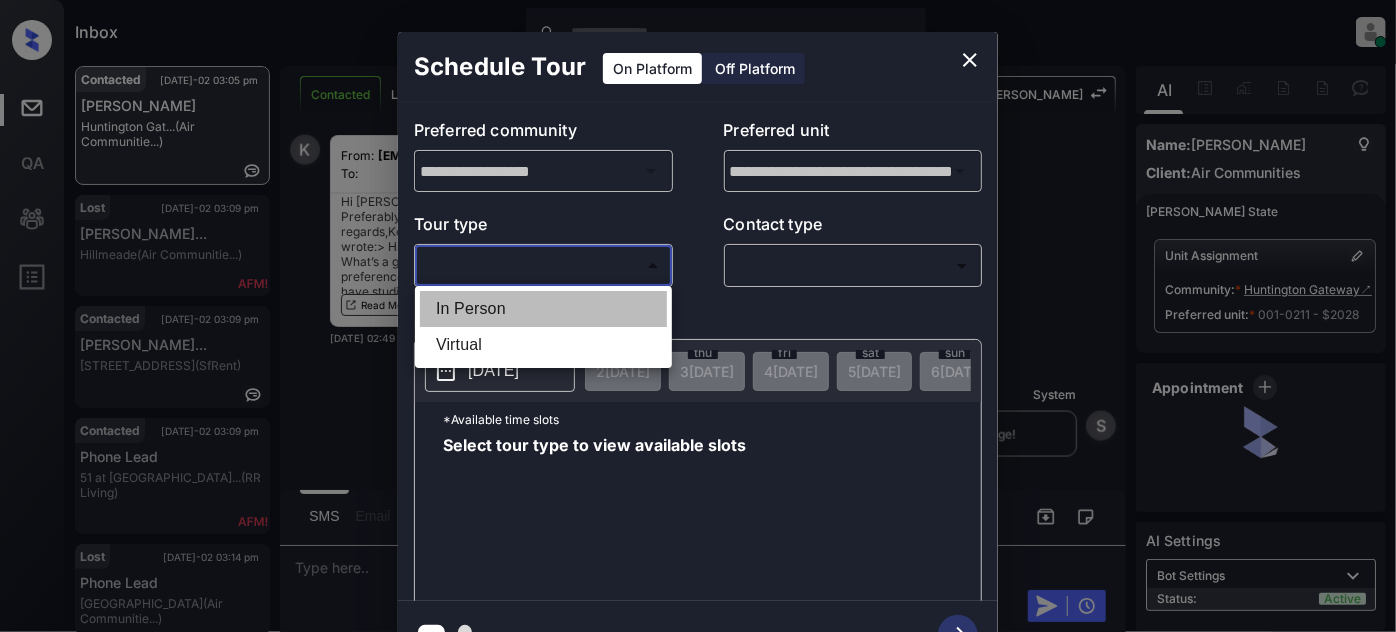 type on "********" 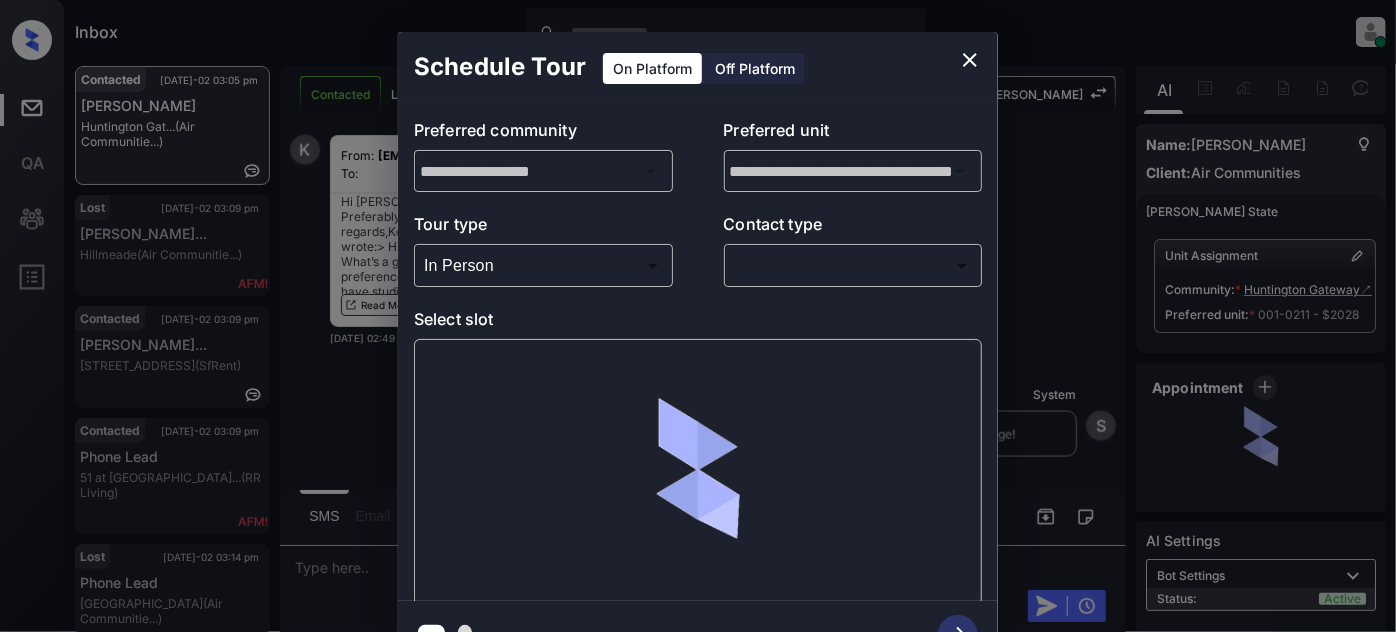 click on "Contact type" at bounding box center (853, 228) 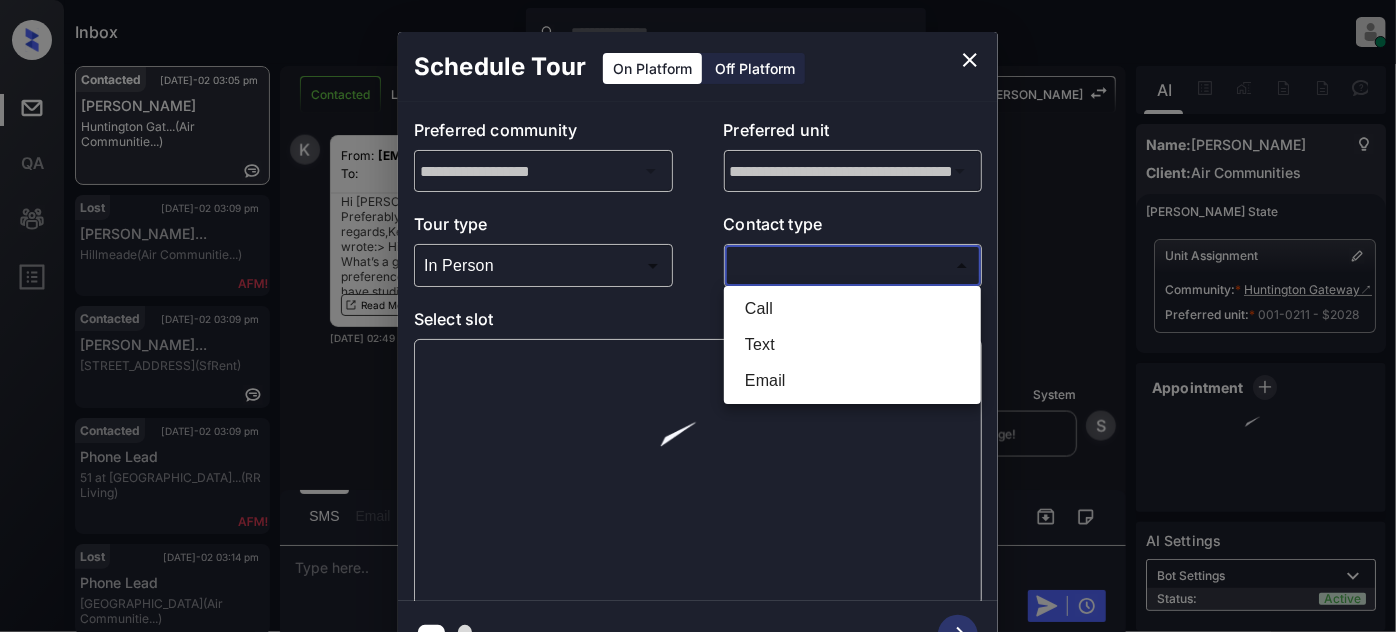 click on "Inbox Juan Carlos Manantan Online Set yourself   offline Set yourself   on break Profile Switch to  light  mode Sign out Contacted Jul-02 03:05 pm   Keyenna Garner Huntington Gat...  (Air Communitie...) Lost Jul-02 03:09 pm   Kelsey Fairchi... Hillmeade  (Air Communitie...) Contacted Jul-02 03:09 pm   Noah Dipasqual... 360 Hyde St, S...  (SfRent) Contacted Jul-02 03:09 pm   Phone Lead 51 at Southave...  (RR Living) Lost Jul-02 03:14 pm   Phone Lead Bay Parc  (Air Communitie...) Contacted Jul-02 03:15 pm   Misael Coreas 360 Hyde St, S...  (SfRent) Contacted Lost Lead Sentiment: Angry Upon sliding the acknowledgement:  Lead will move to lost stage. * ​ SMS and call option will be set to opt out. AFM will be turned off for the lead. Kelsey New Message Kelsey Notes Note: <a href="https://conversation.getzuma.com/6865a7cf92dc795ff316b5fb">https://conversation.getzuma.com/6865a7cf92dc795ff316b5fb</a> - Paste this link into your browser to view Kelsey’s conversation with the prospect Jul 02, 2025 02:42 pm K Zuma" at bounding box center [698, 316] 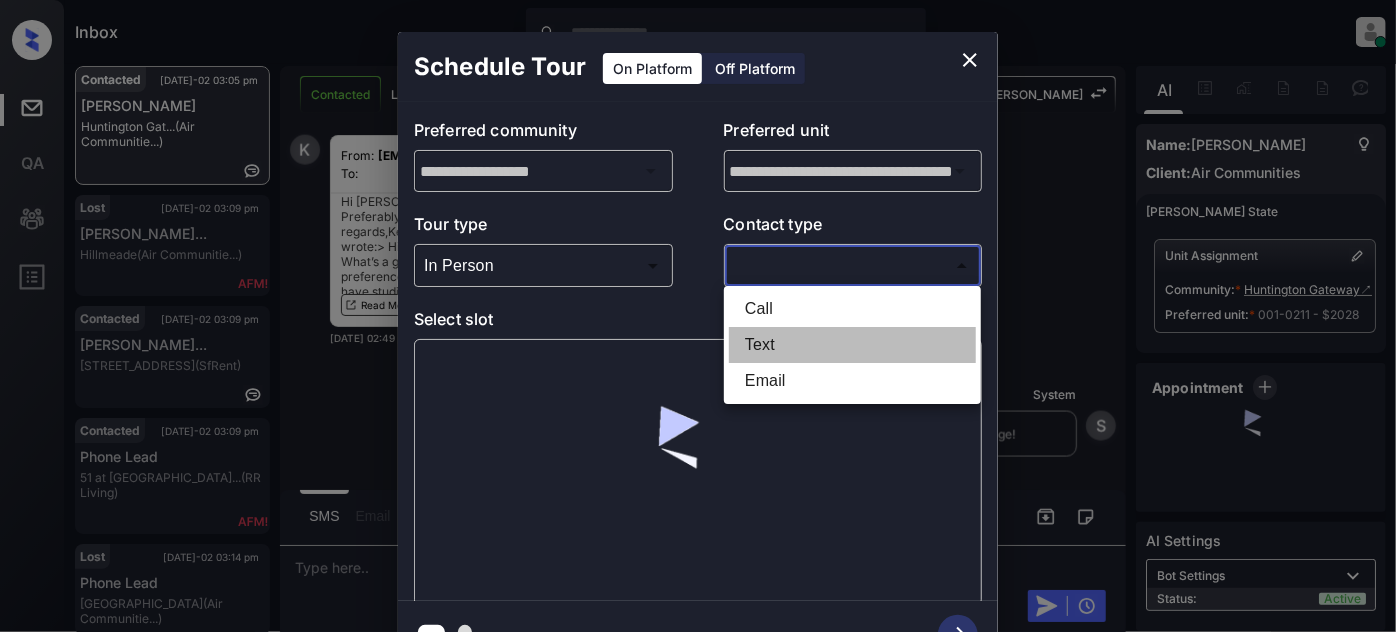 click on "Text" at bounding box center (852, 345) 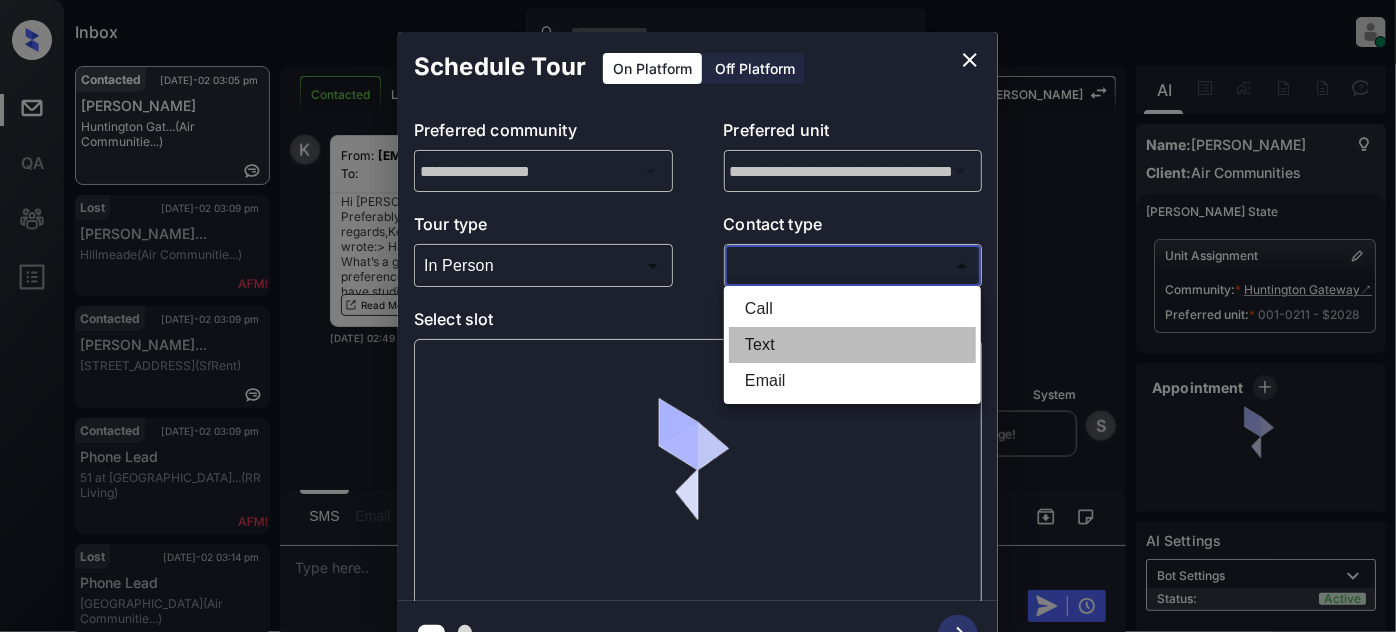 type on "****" 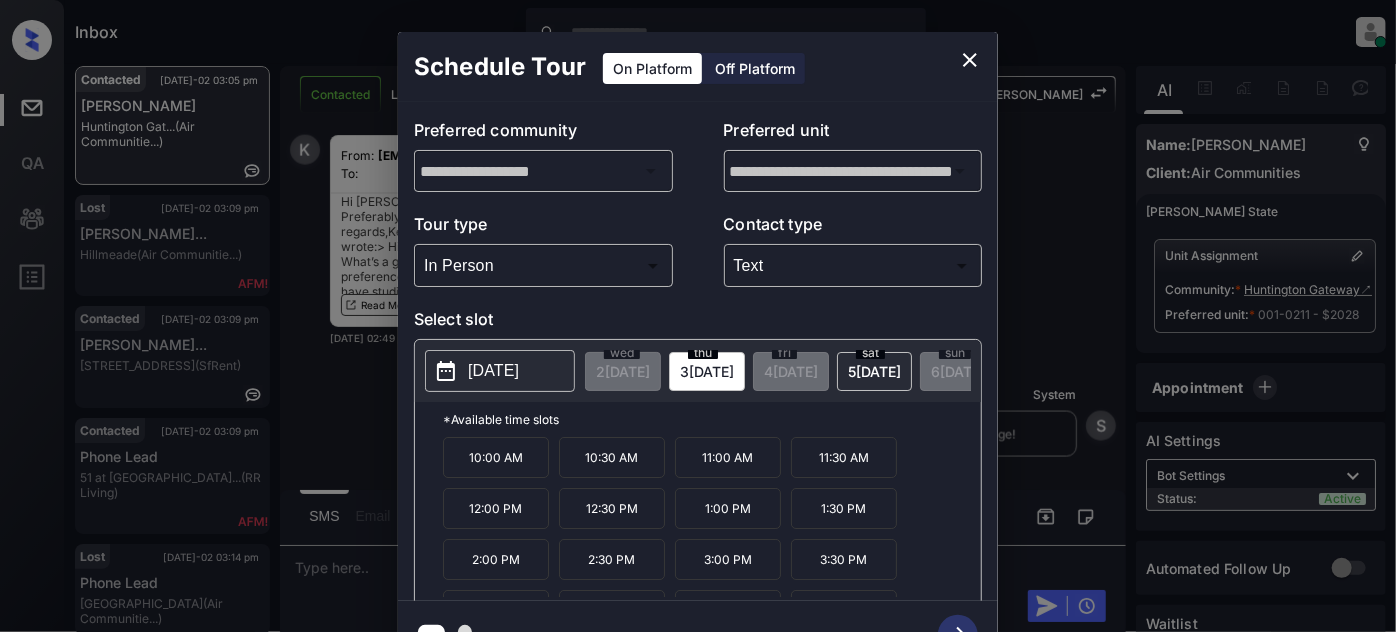 click on "2025-07-03" at bounding box center [500, 371] 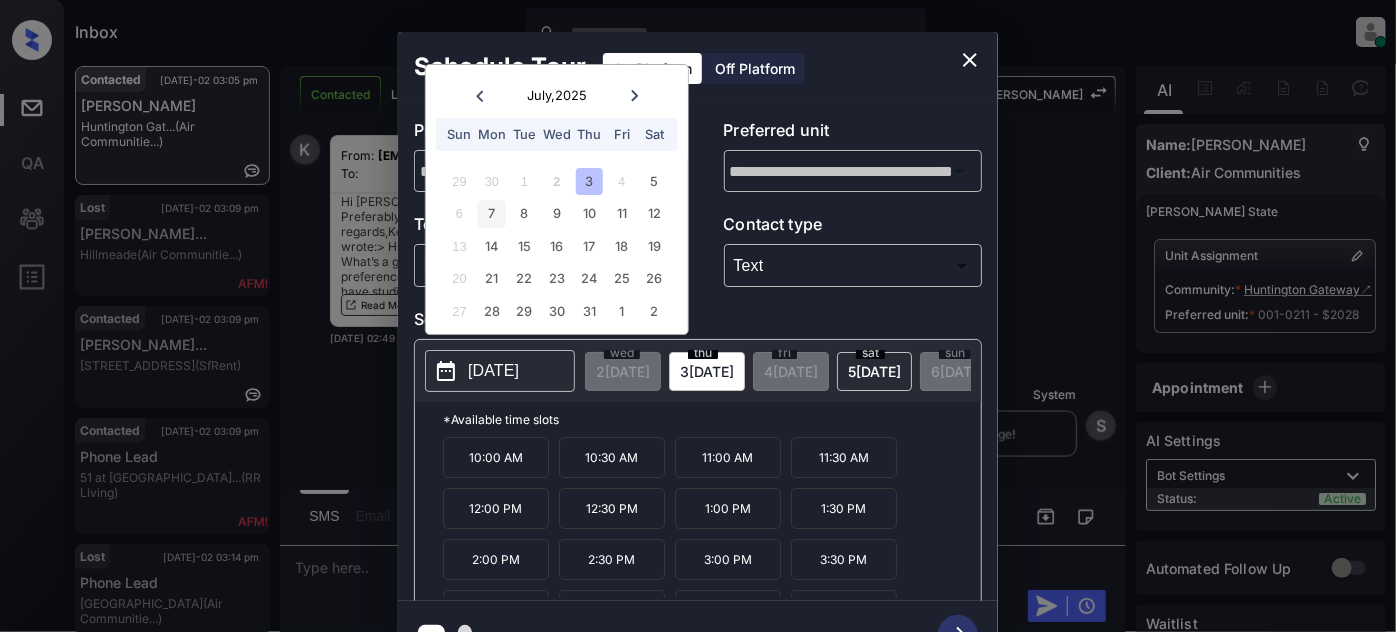 click on "7" at bounding box center (491, 213) 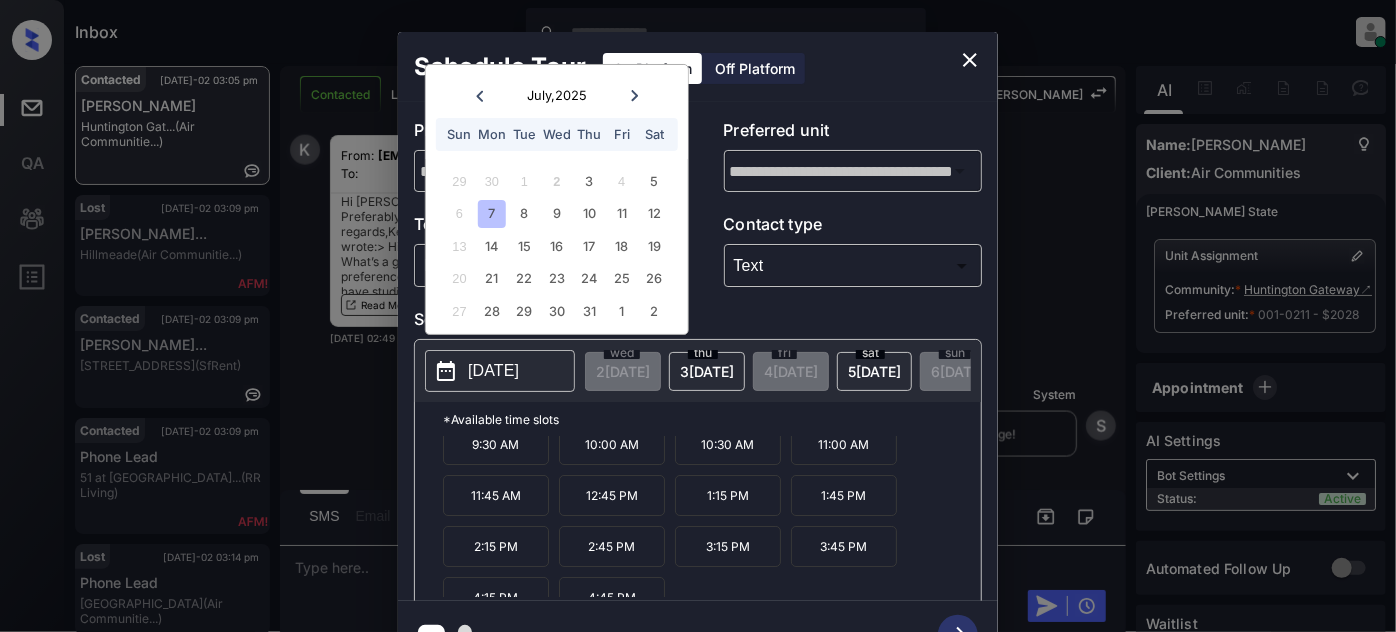 scroll, scrollTop: 31, scrollLeft: 0, axis: vertical 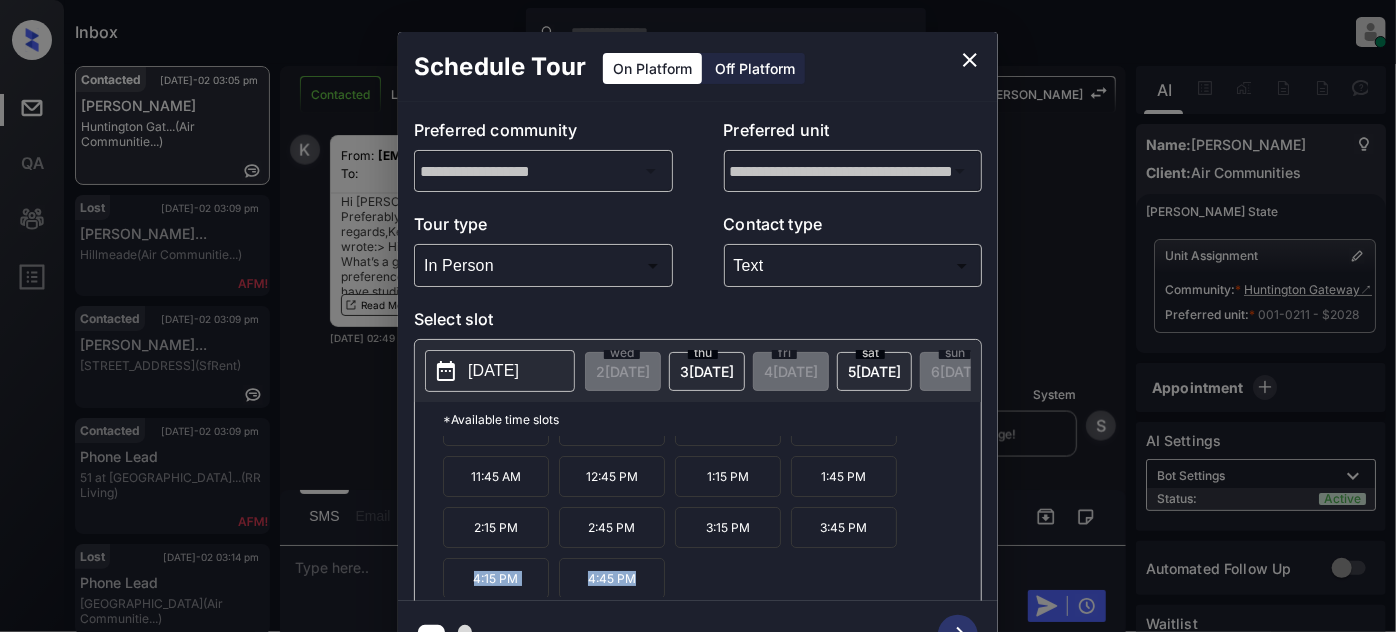 drag, startPoint x: 437, startPoint y: 578, endPoint x: 693, endPoint y: 593, distance: 256.4391 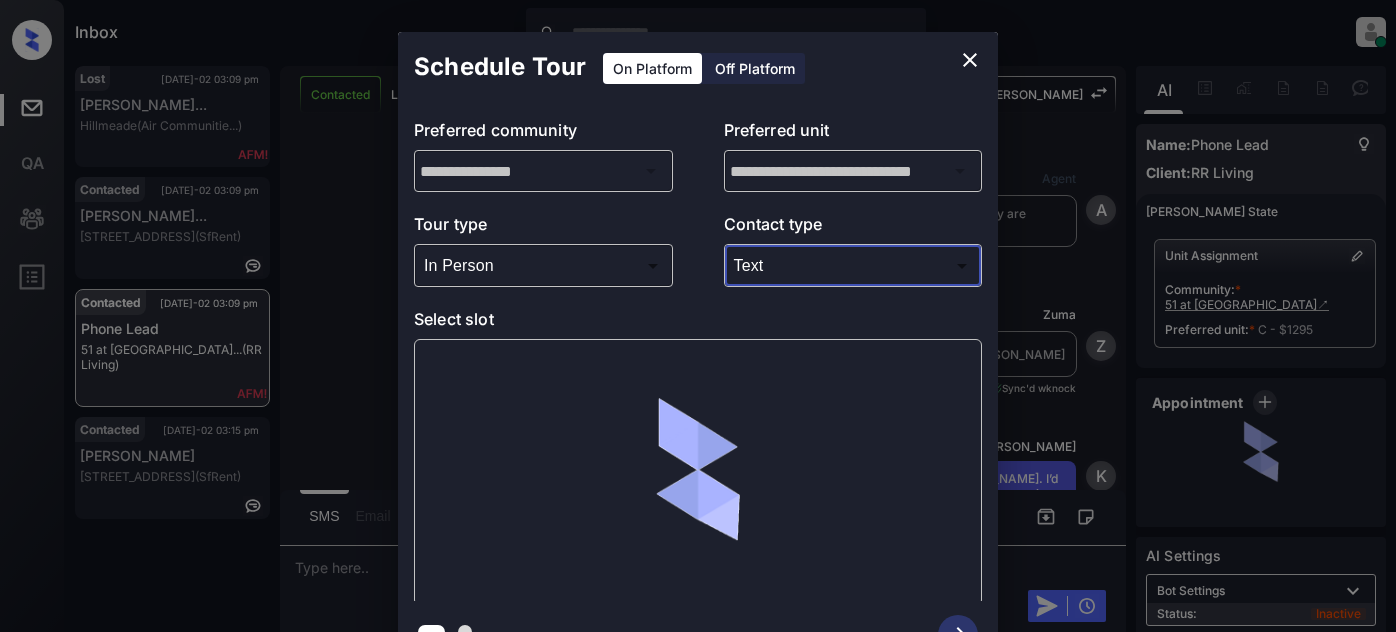 scroll, scrollTop: 0, scrollLeft: 0, axis: both 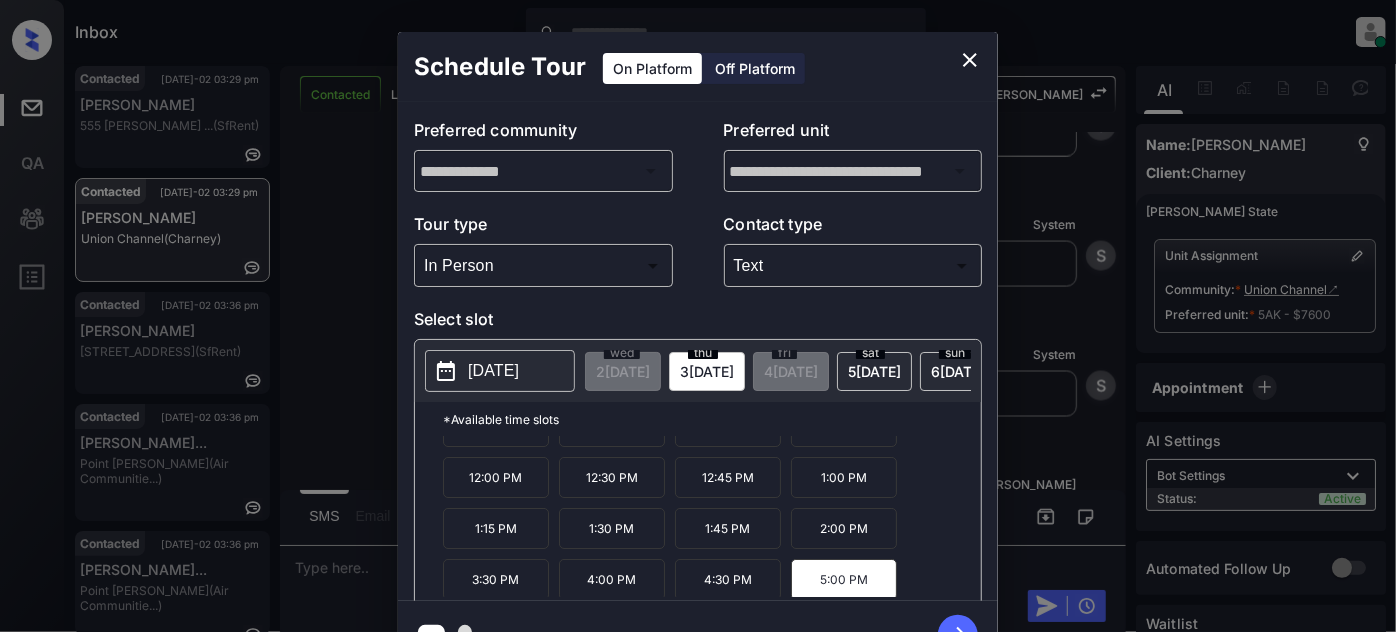 click 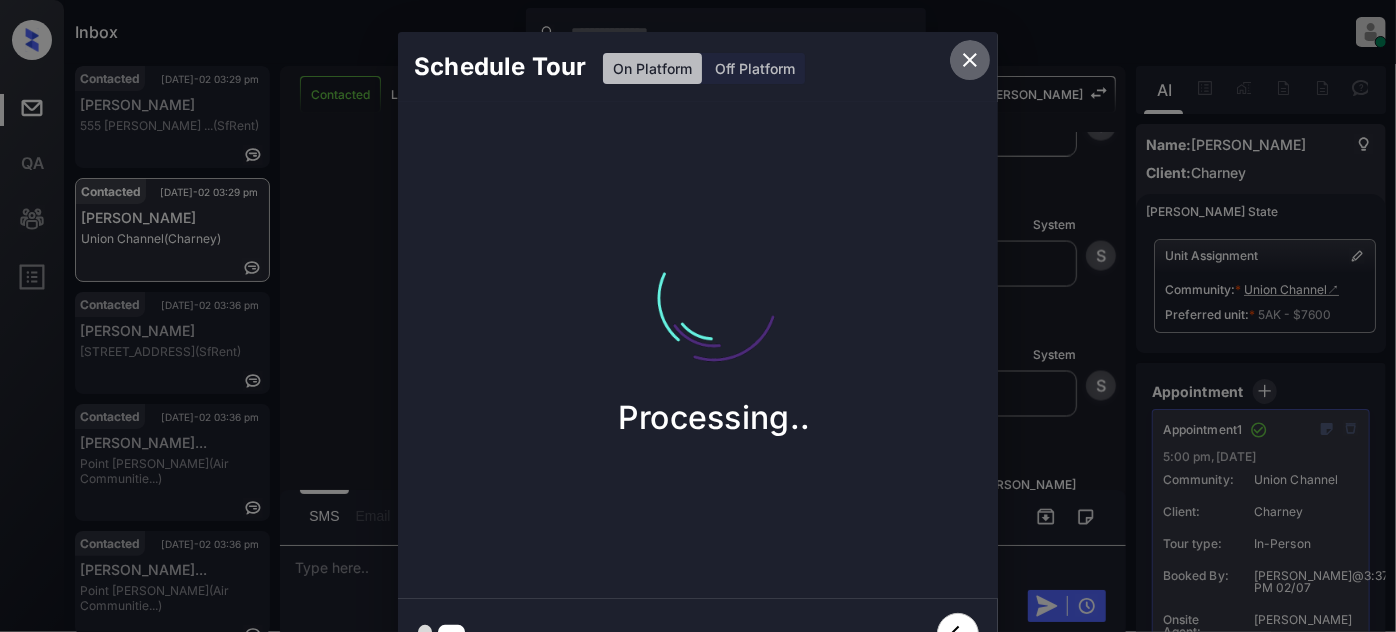 click 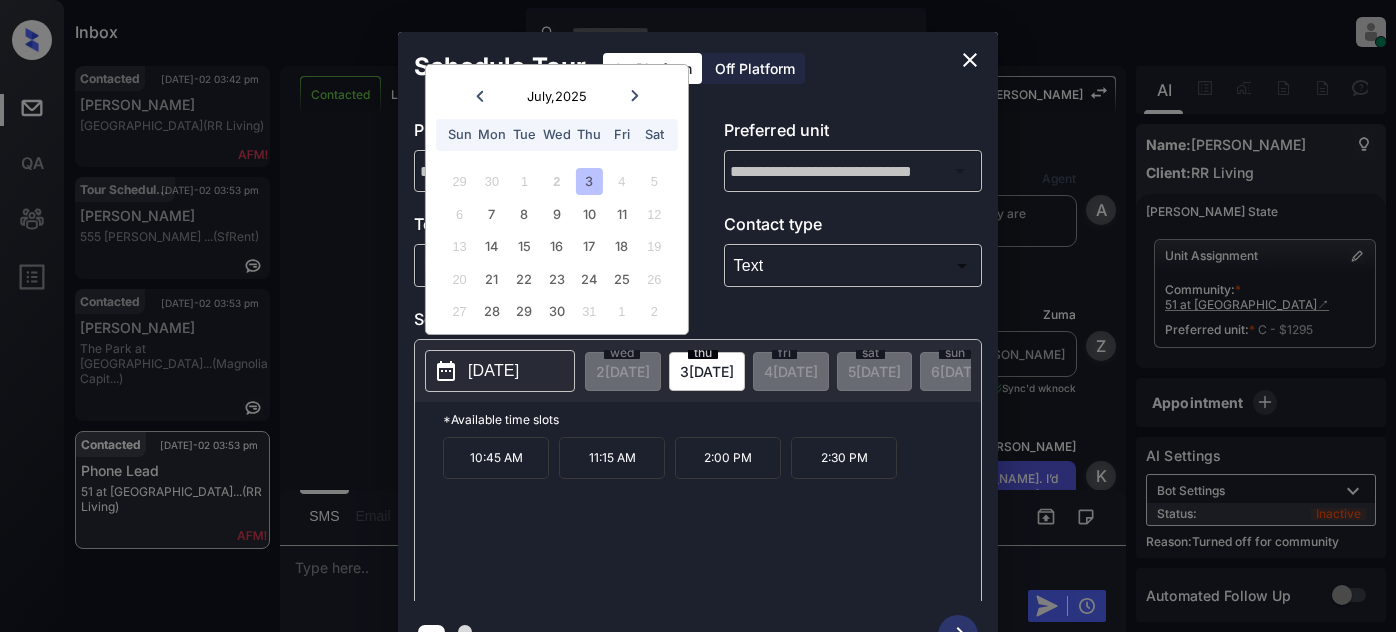 scroll, scrollTop: 0, scrollLeft: 0, axis: both 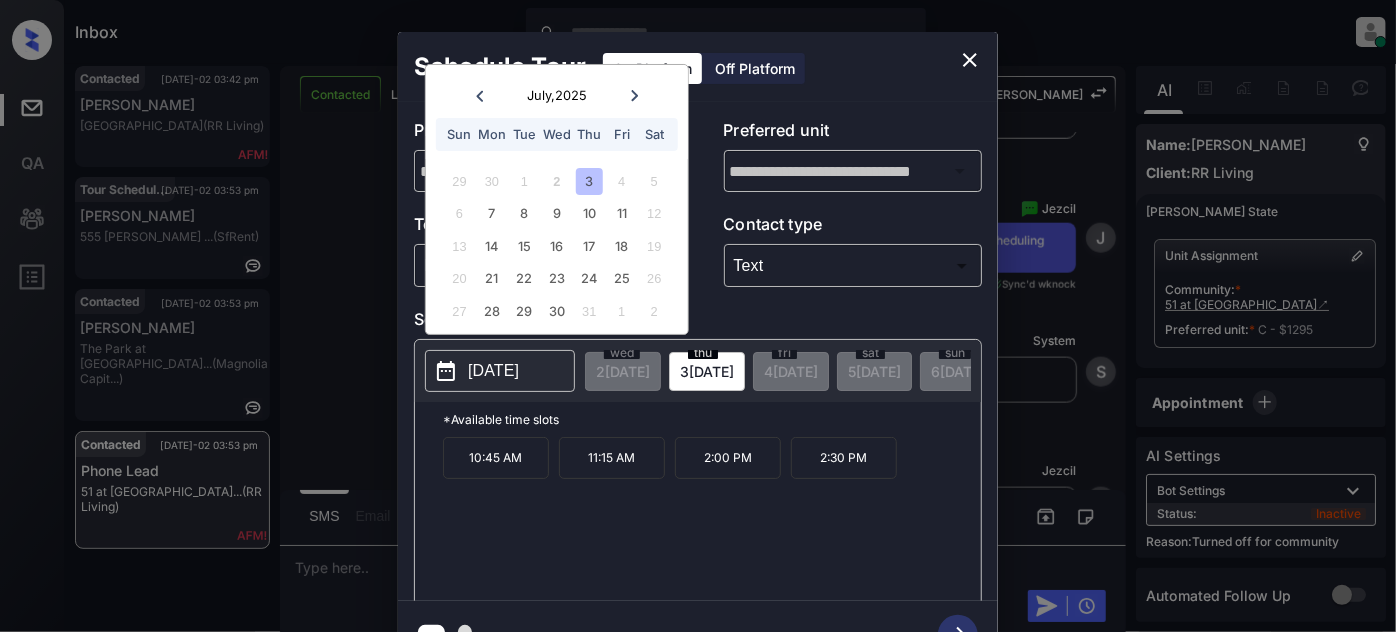 click on "Select slot" at bounding box center (698, 323) 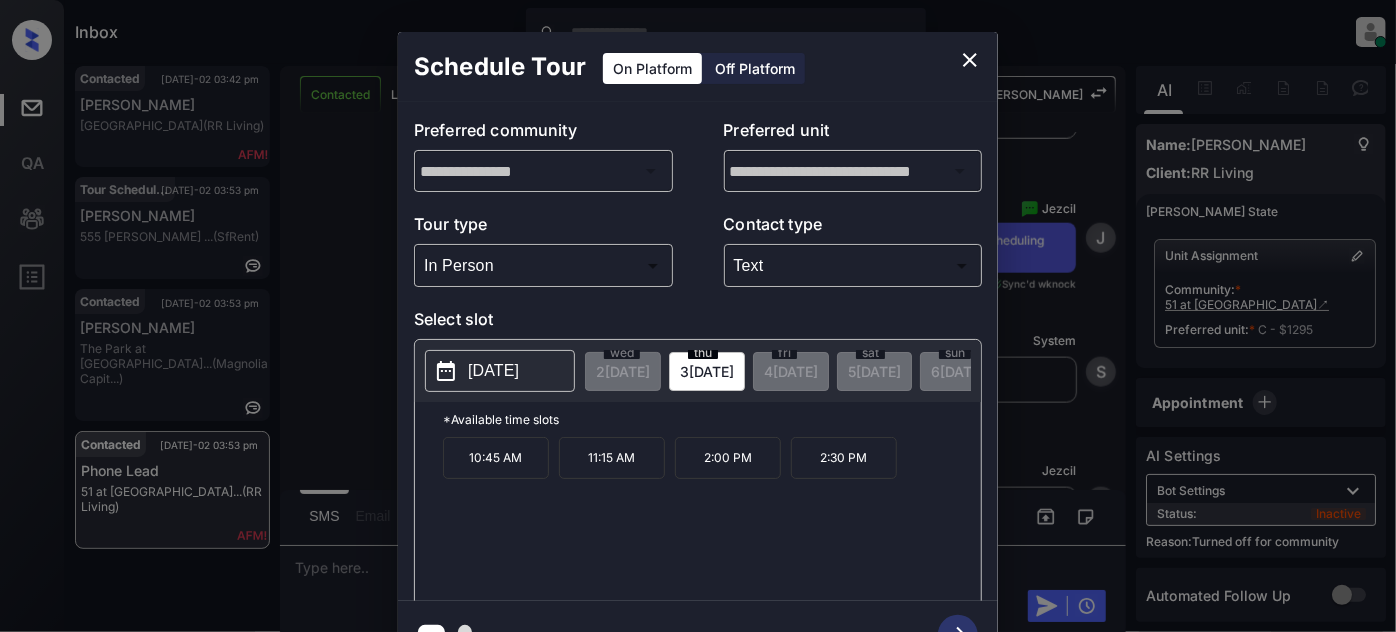 click on "[DATE]" at bounding box center (493, 371) 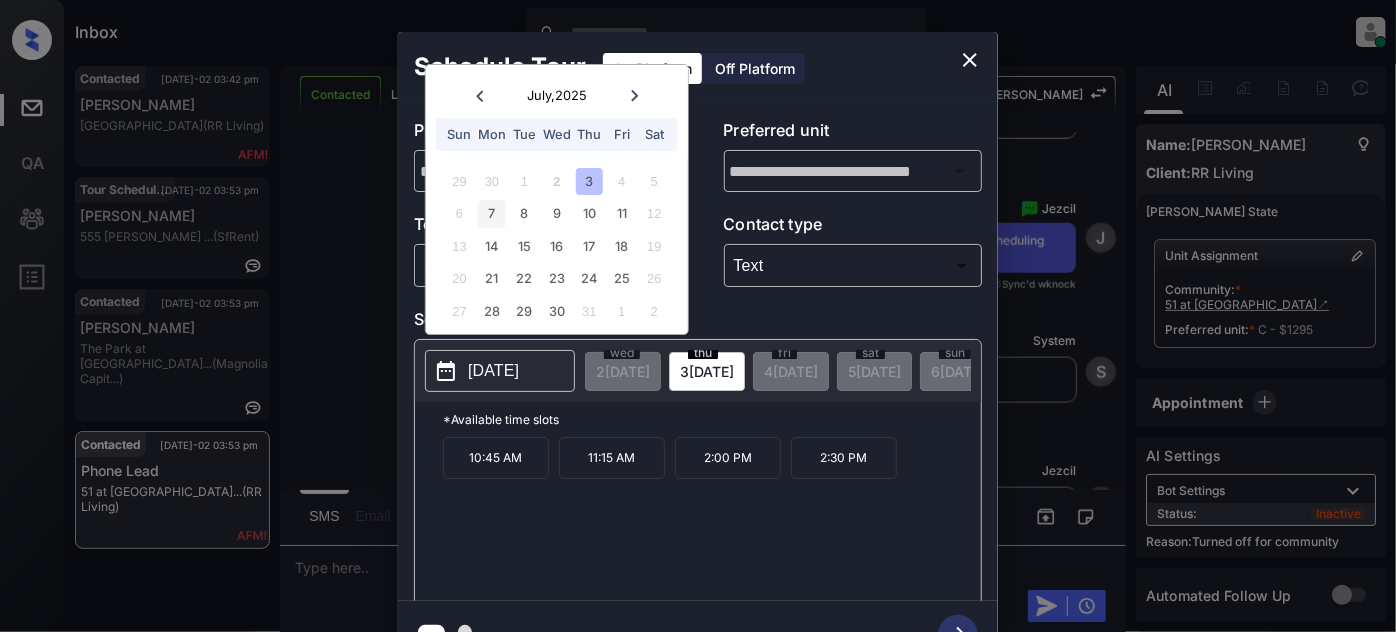 click on "7" at bounding box center [491, 213] 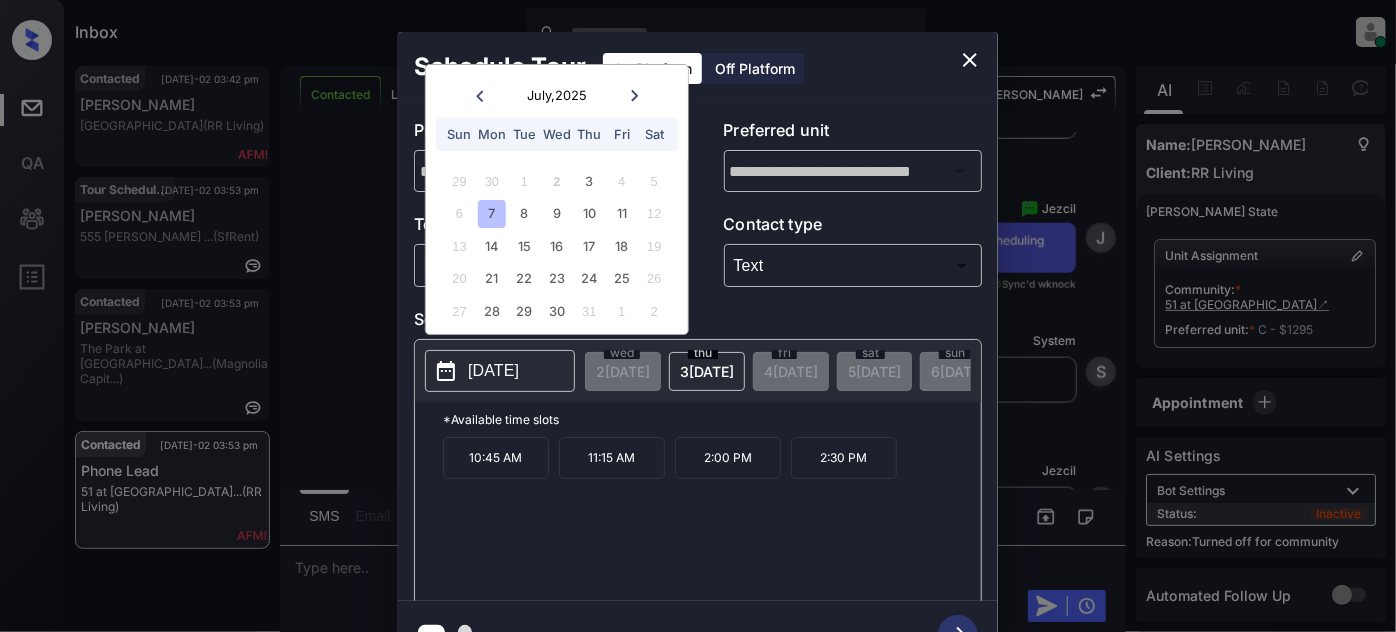 click on "10:45 AM" at bounding box center (496, 458) 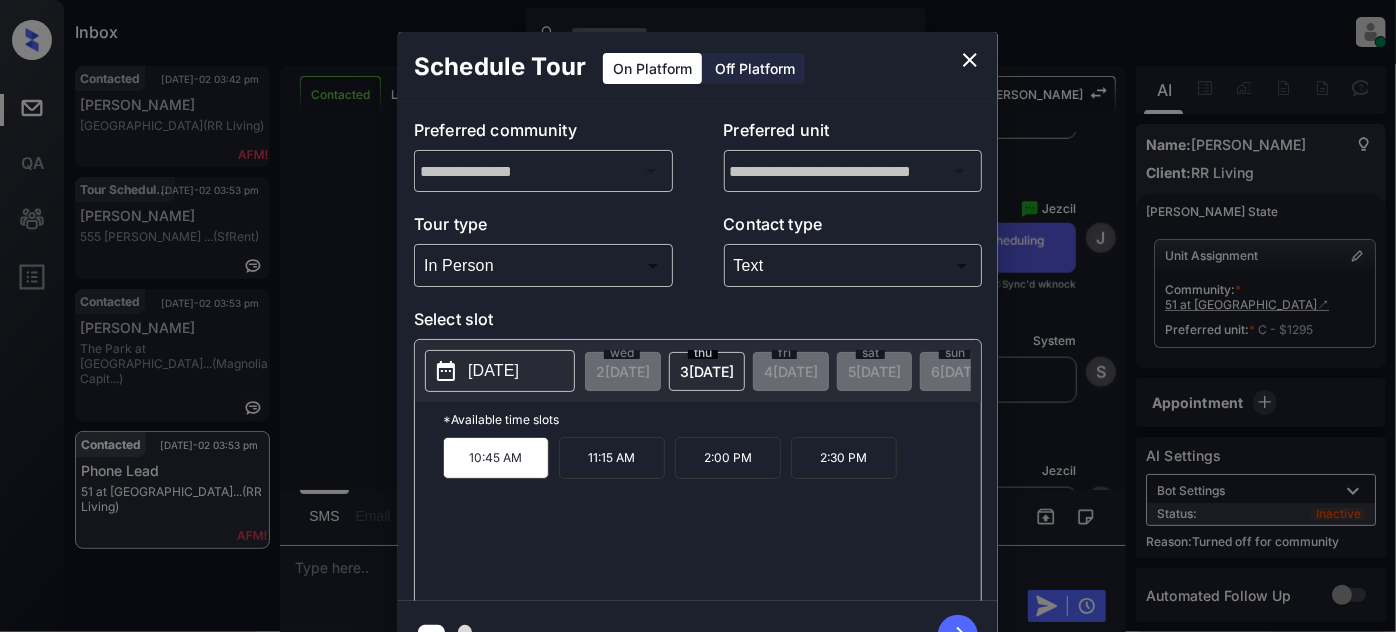 click 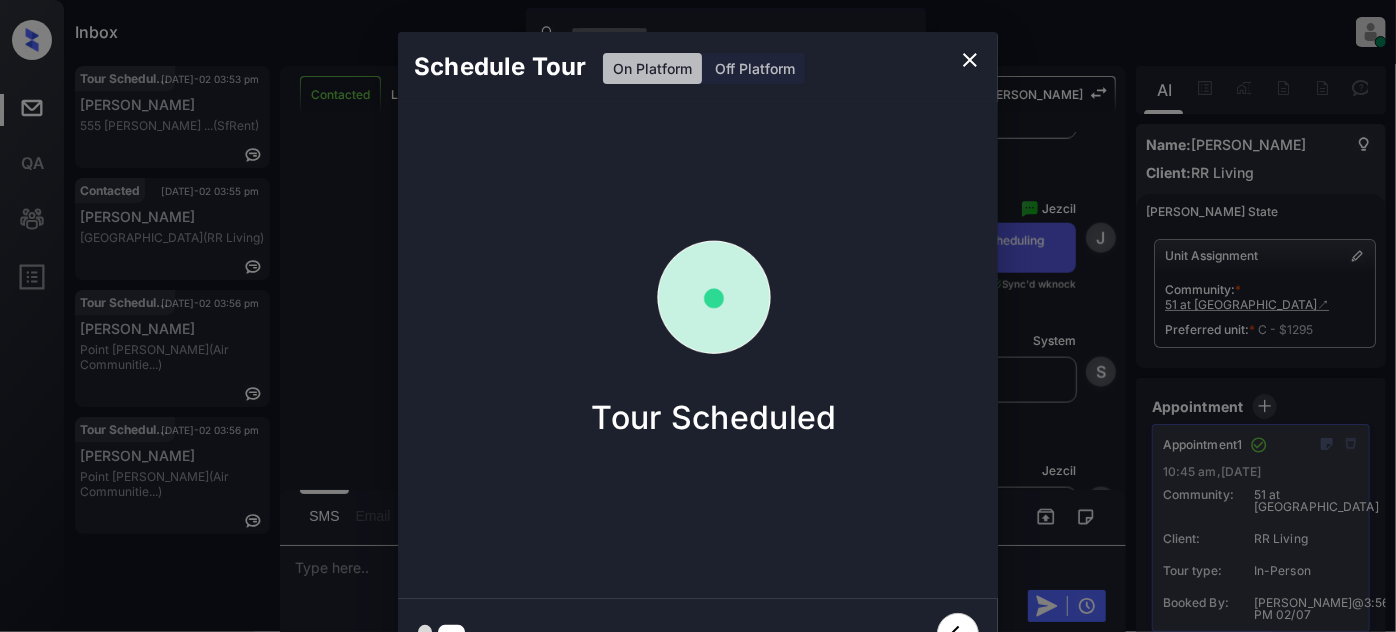 click 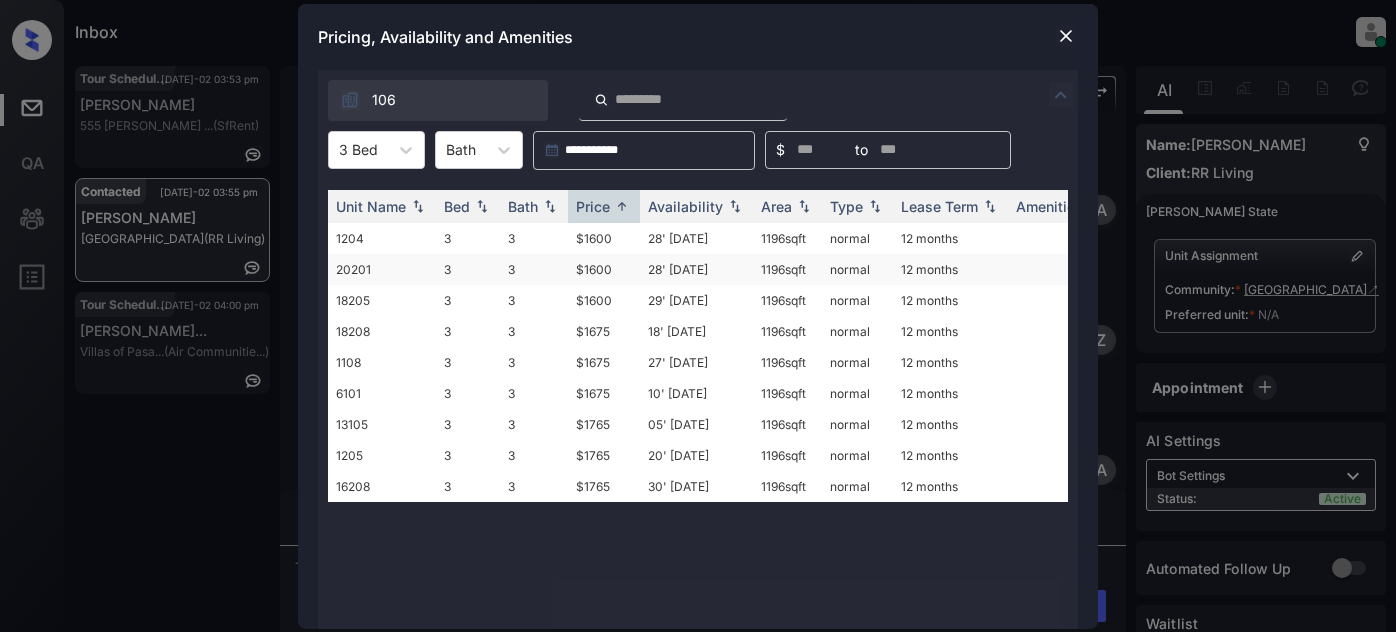 scroll, scrollTop: 0, scrollLeft: 0, axis: both 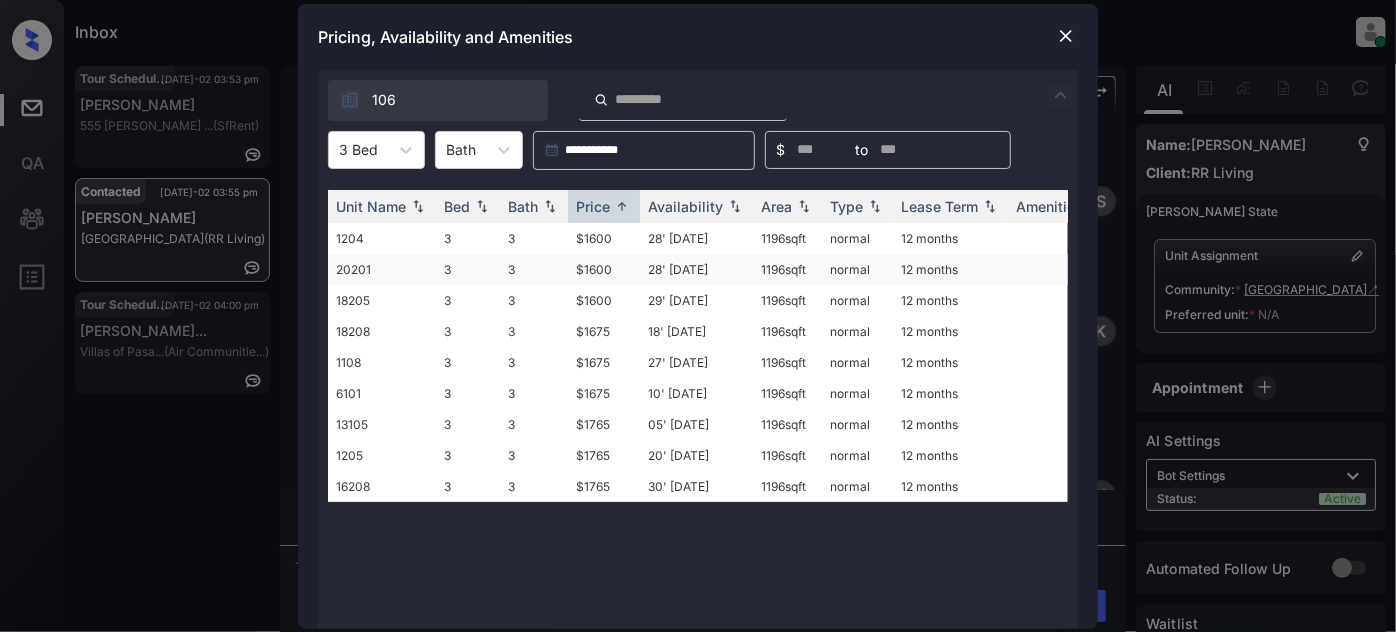 click on "28' [DATE]" at bounding box center [696, 269] 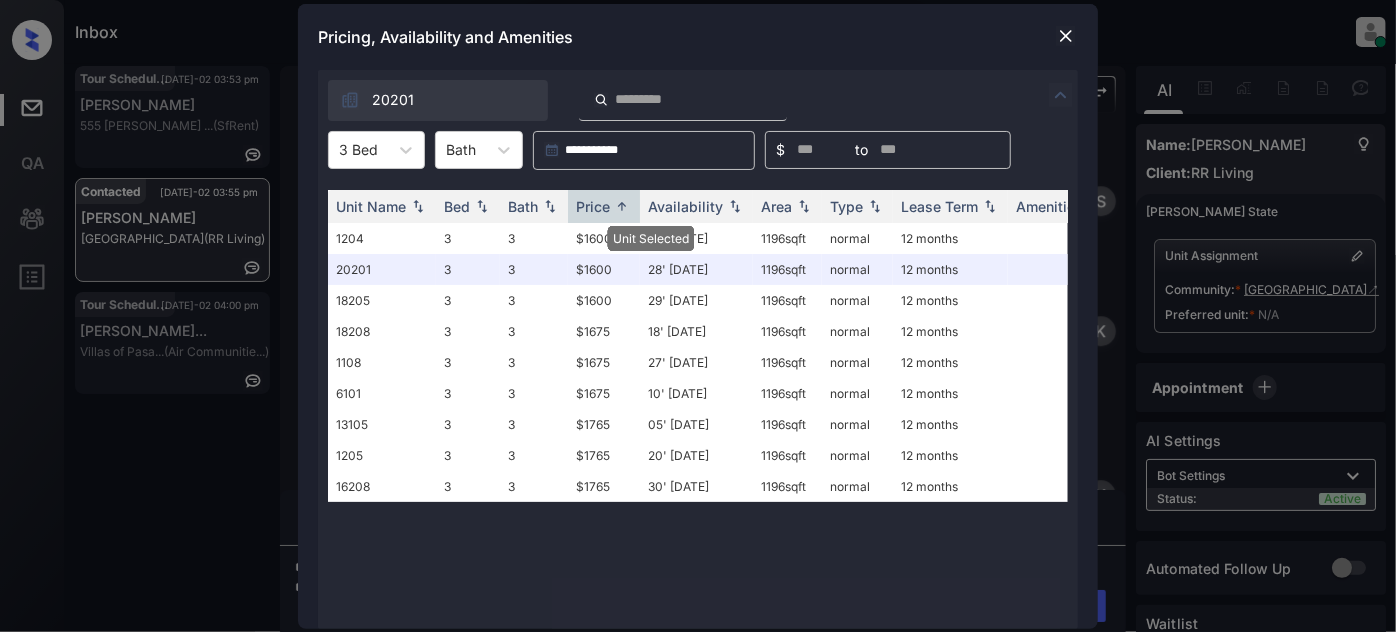 click at bounding box center (1066, 36) 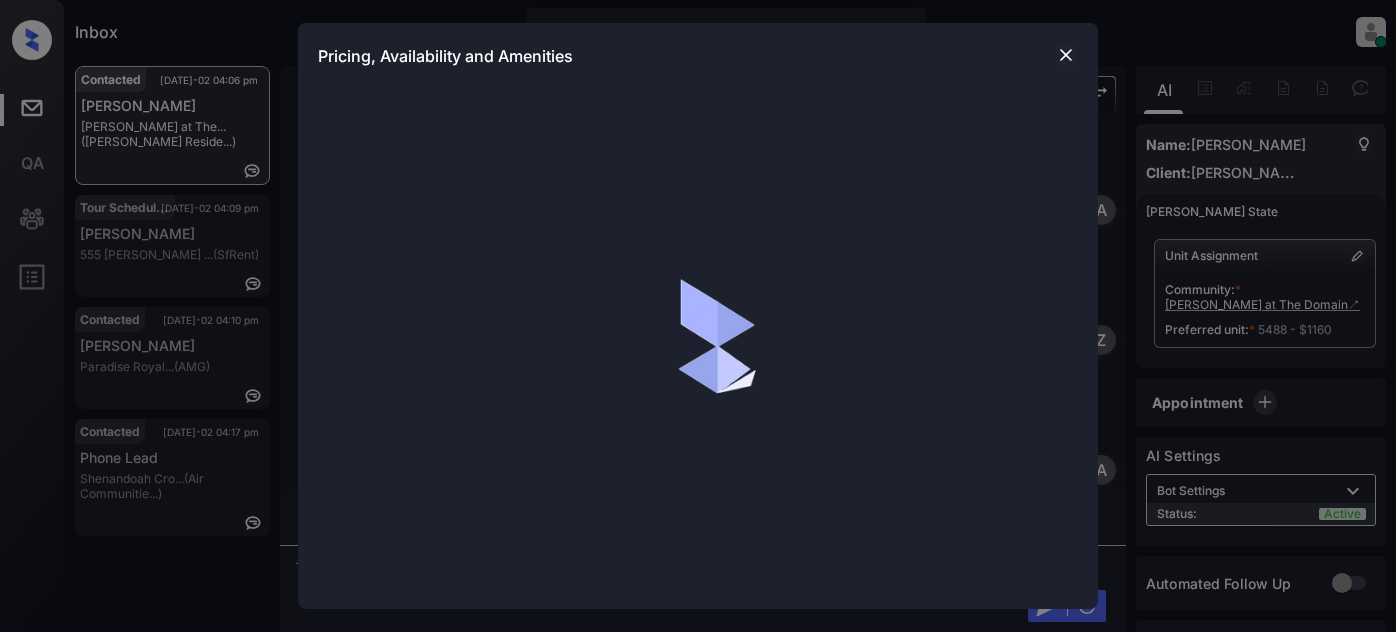 scroll, scrollTop: 0, scrollLeft: 0, axis: both 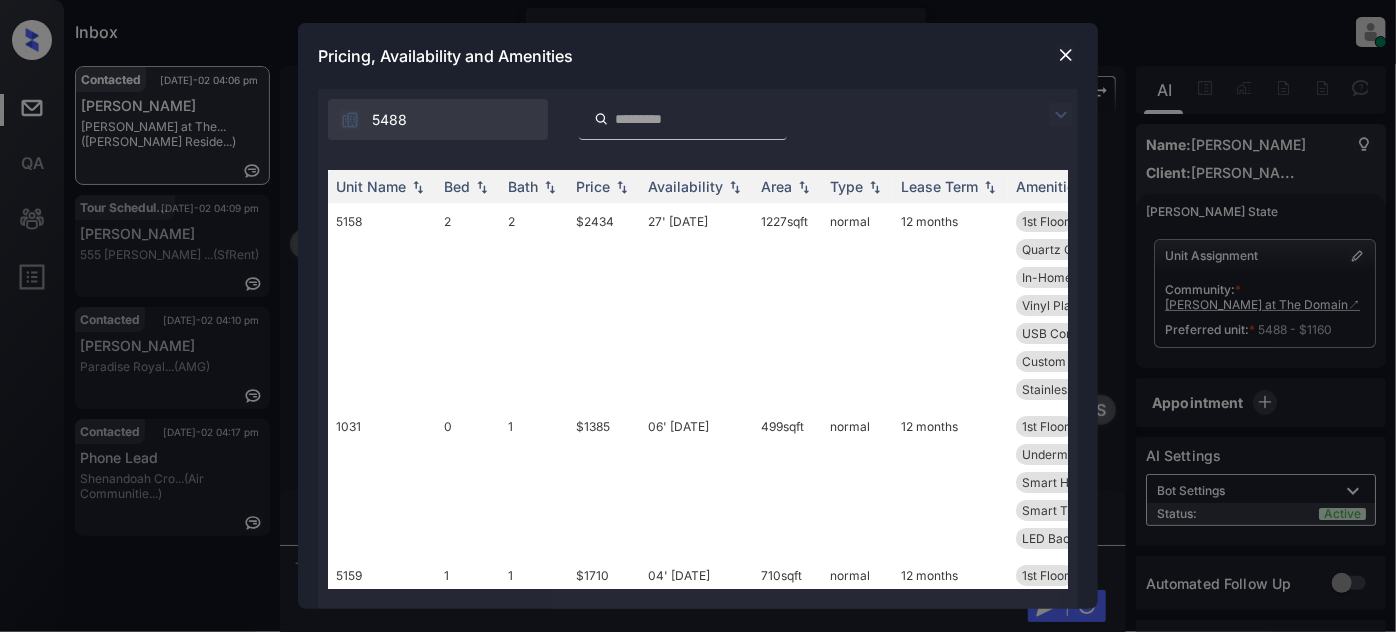 click at bounding box center [1061, 115] 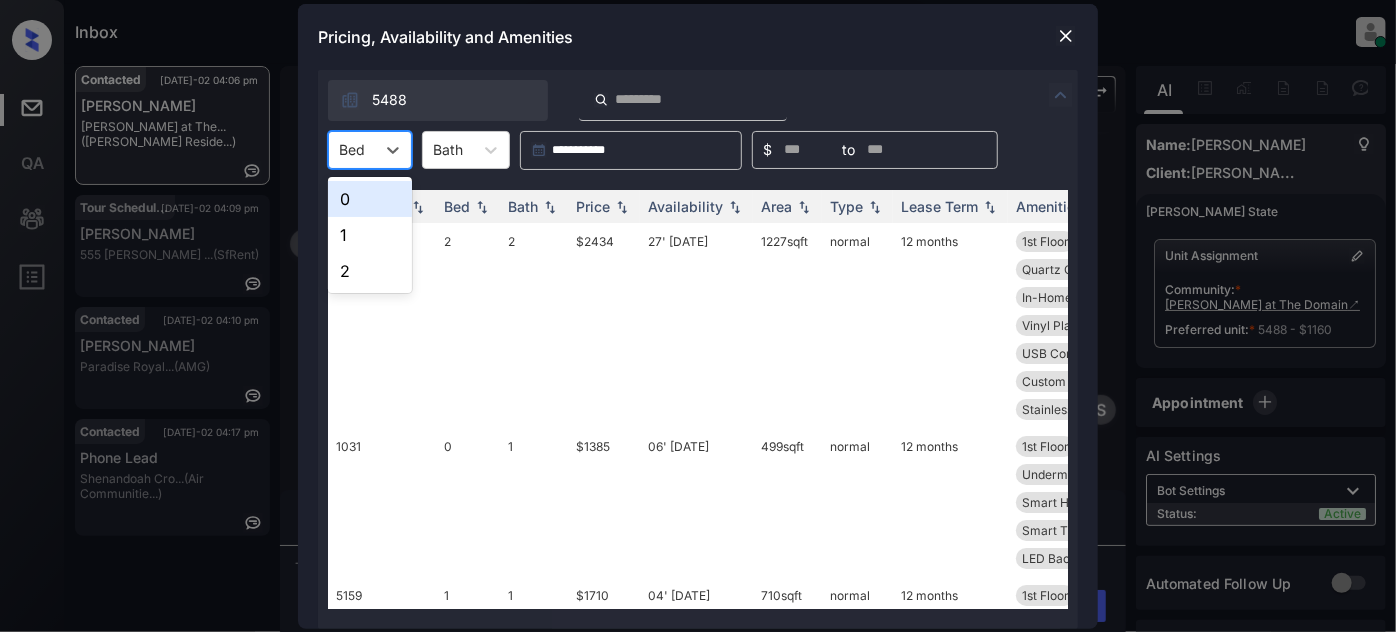 click on "Bed" at bounding box center (352, 149) 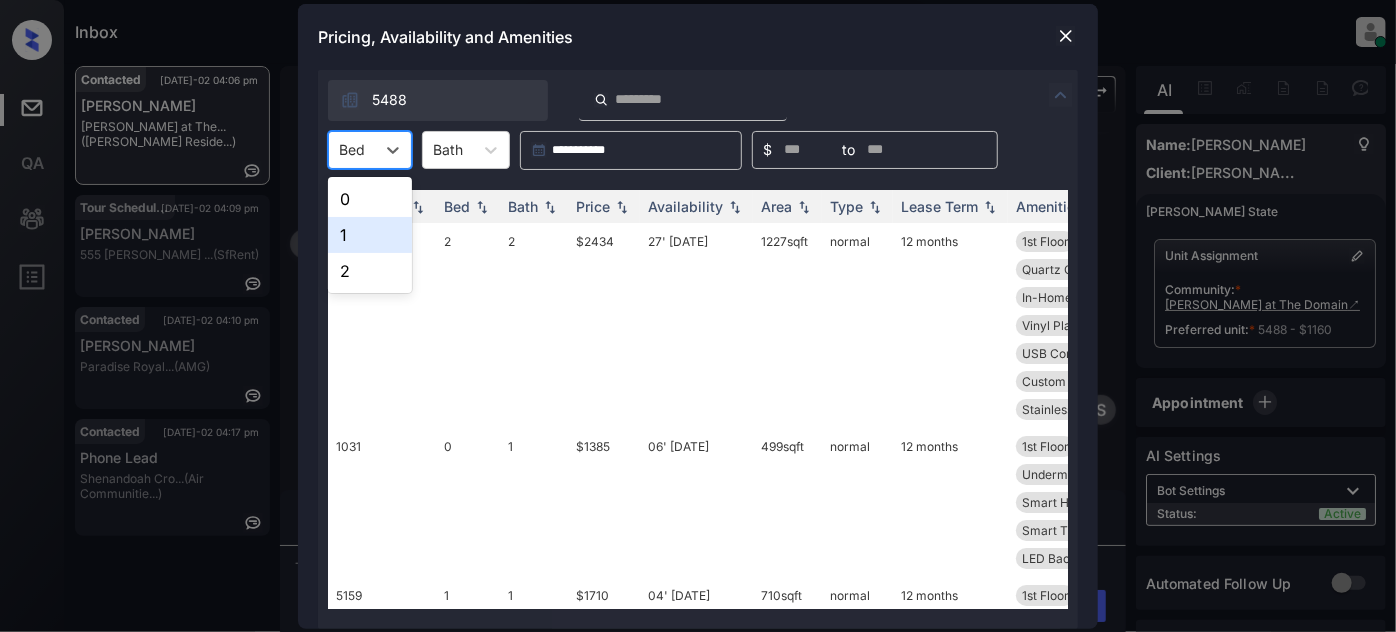 type on "*" 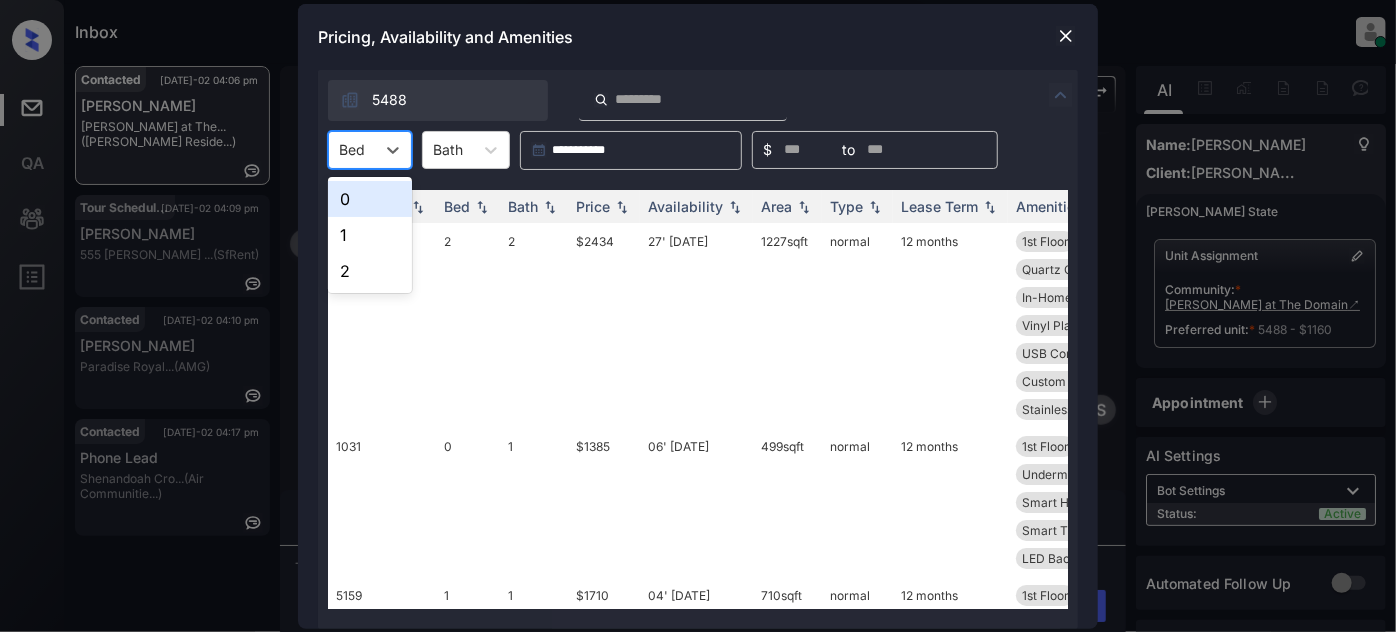 type on "*" 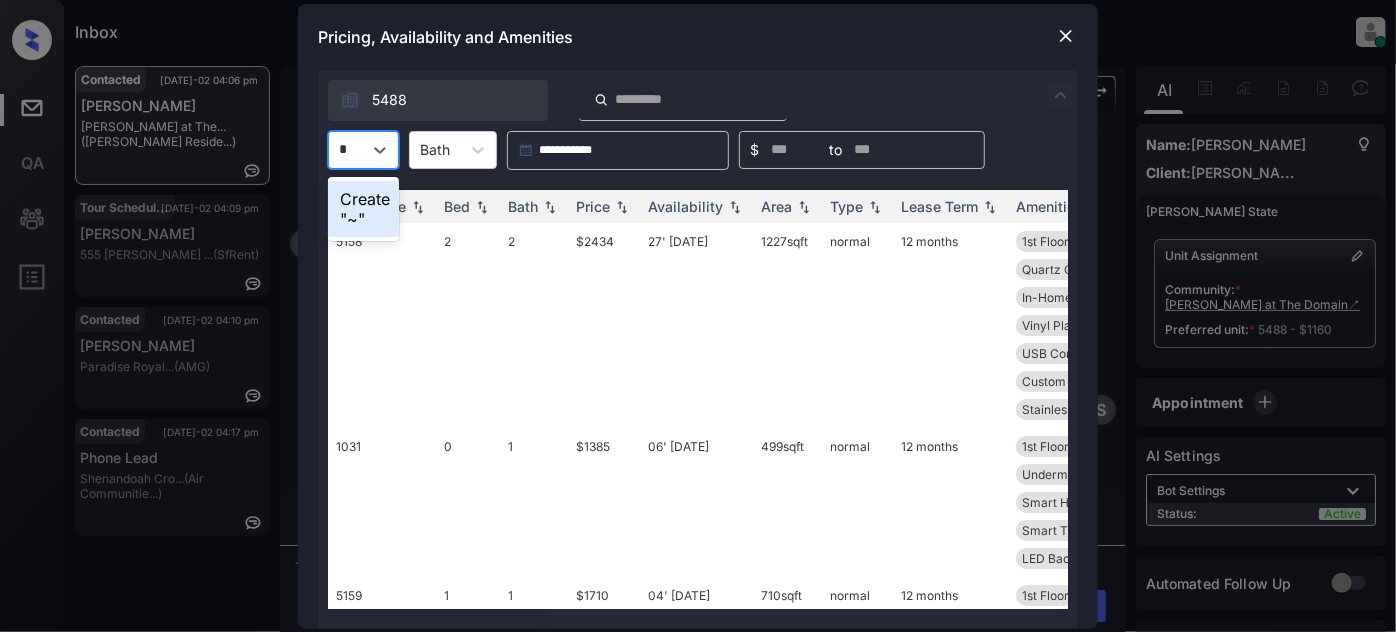 type 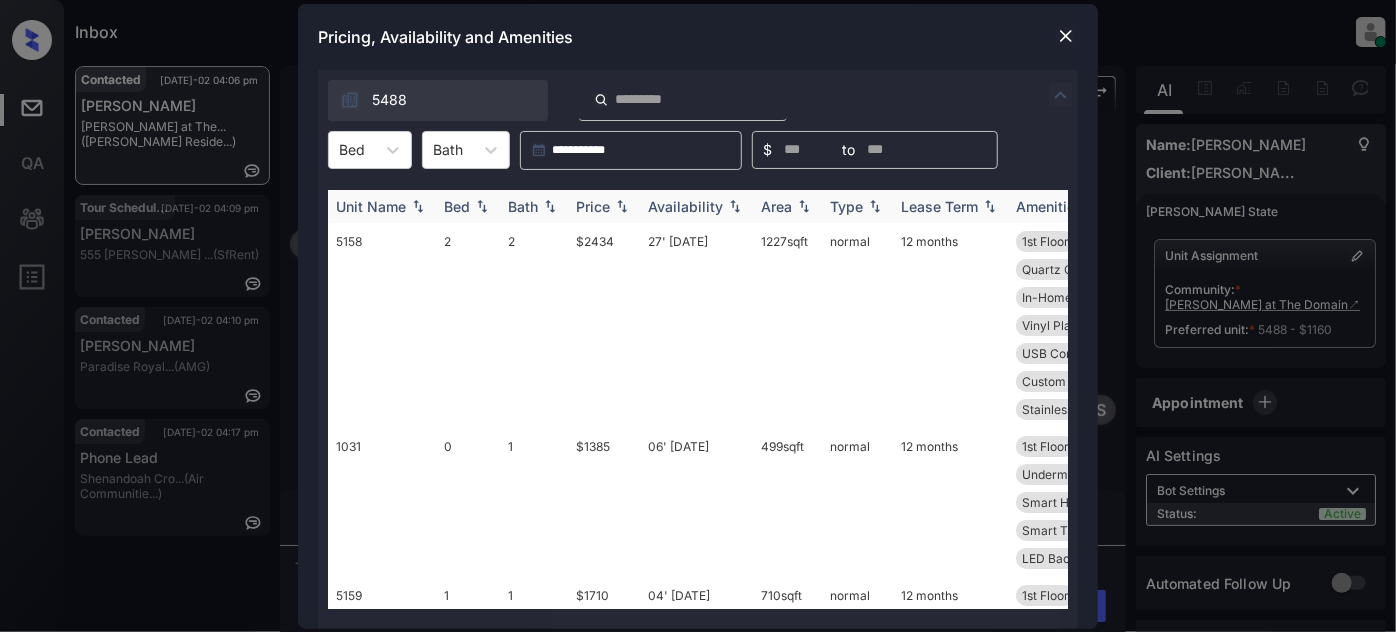 click on "Price" at bounding box center (593, 206) 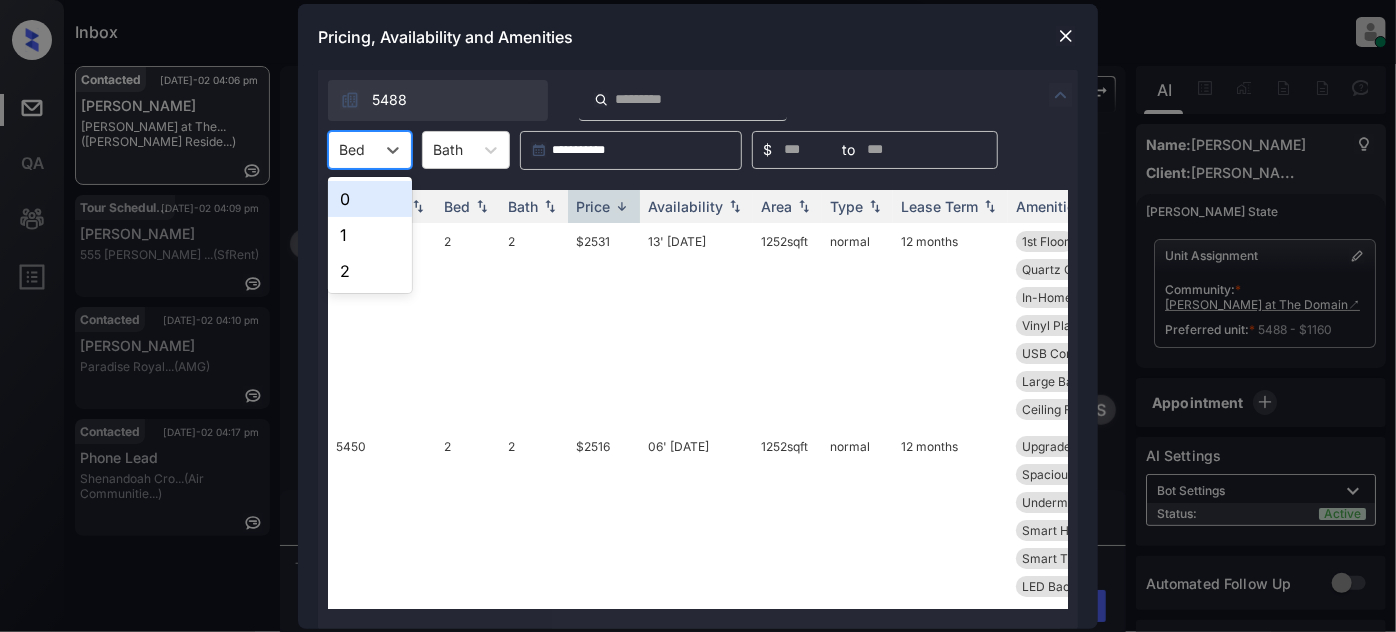 click on "Bed" at bounding box center [352, 149] 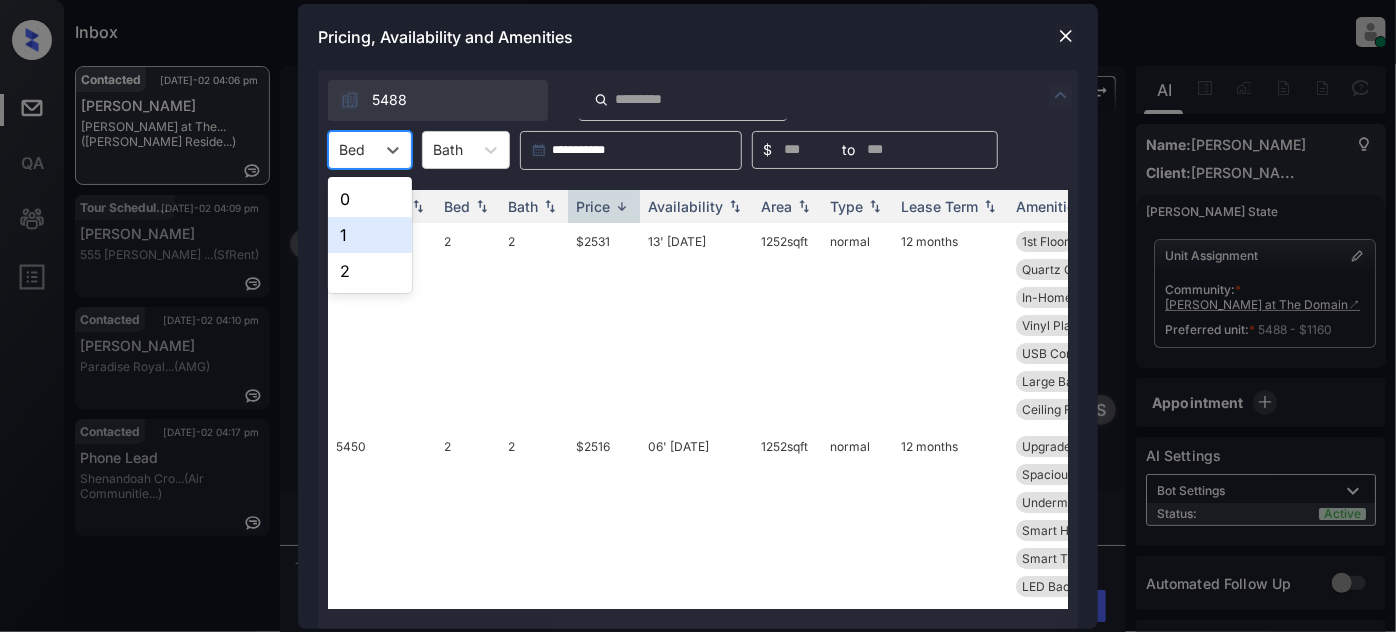 click on "1" at bounding box center (370, 235) 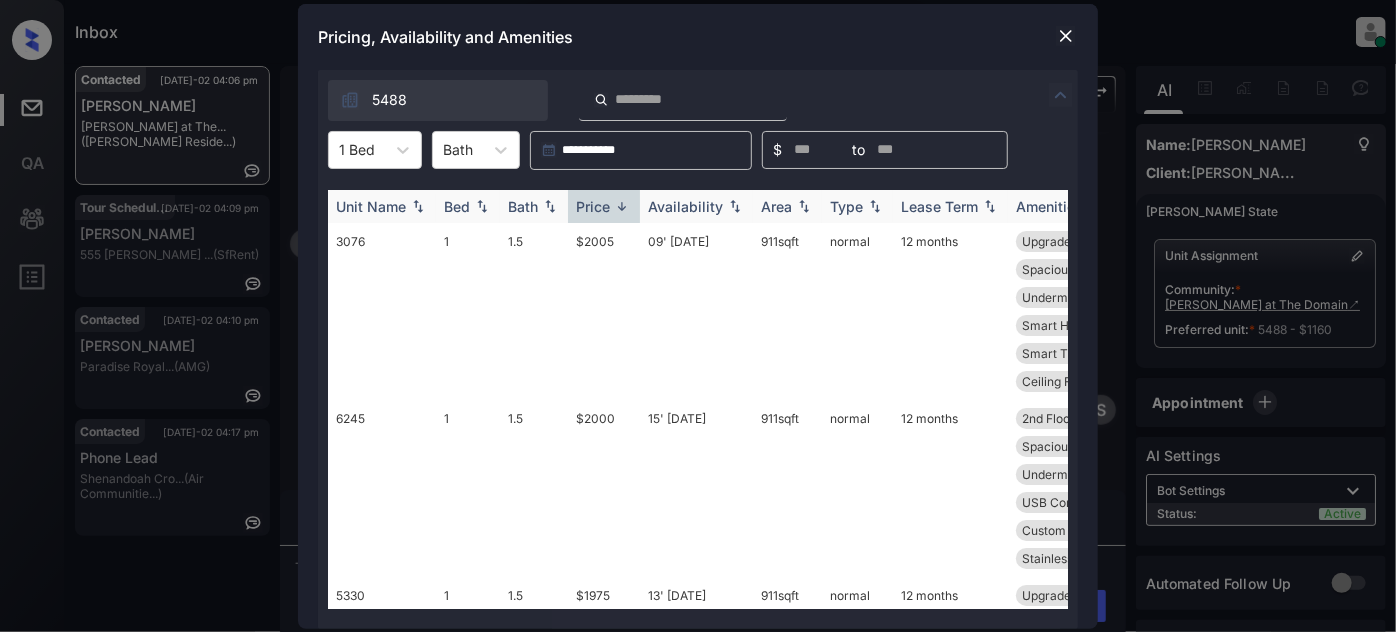 click on "Price" at bounding box center [604, 206] 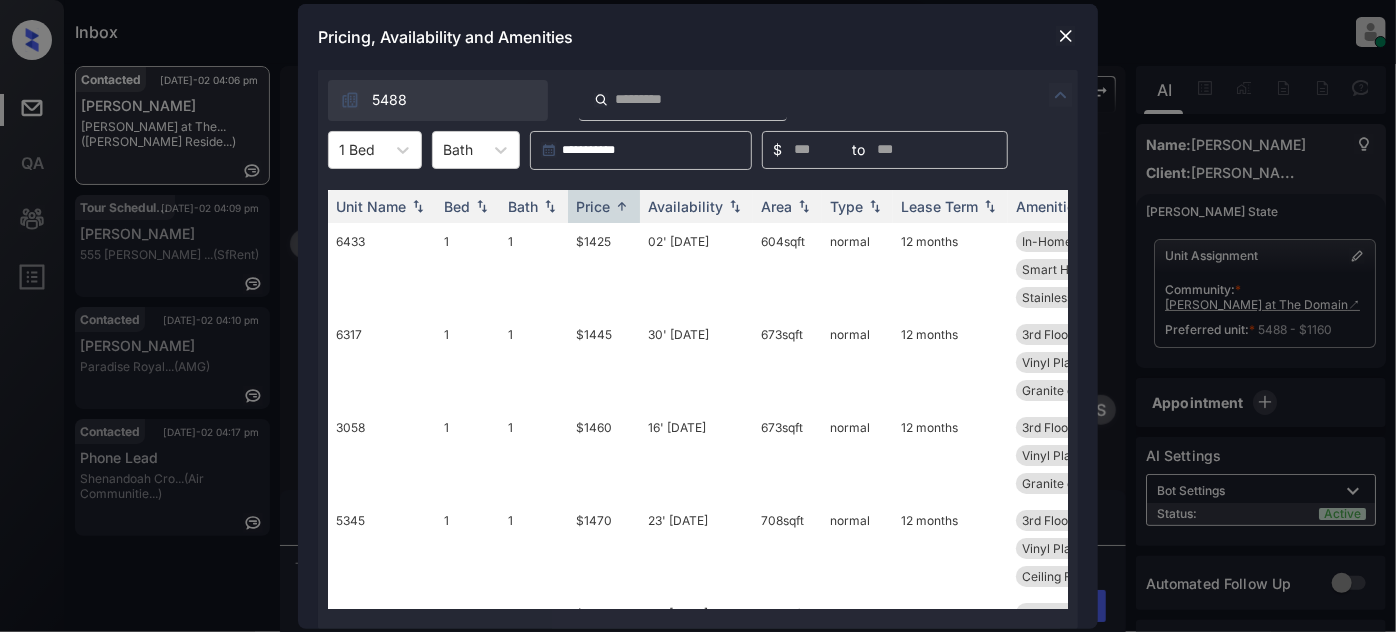 click at bounding box center [1066, 36] 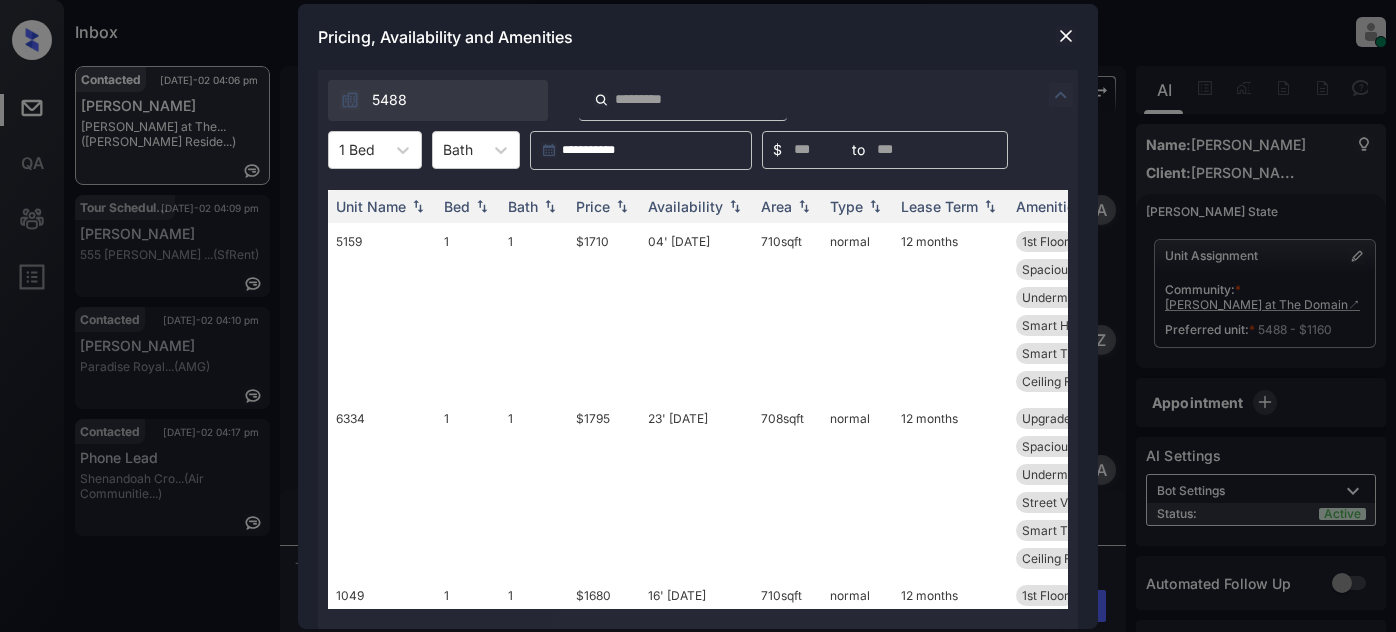 scroll, scrollTop: 0, scrollLeft: 0, axis: both 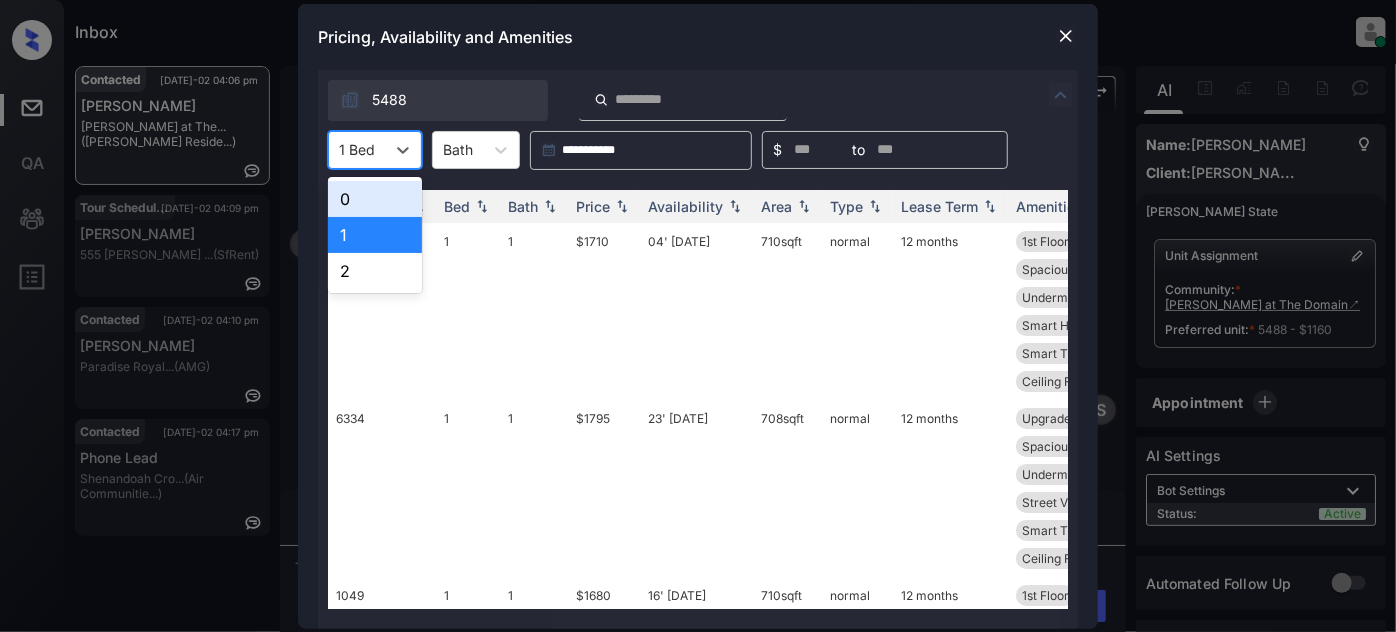 click on "1 Bed" at bounding box center [357, 149] 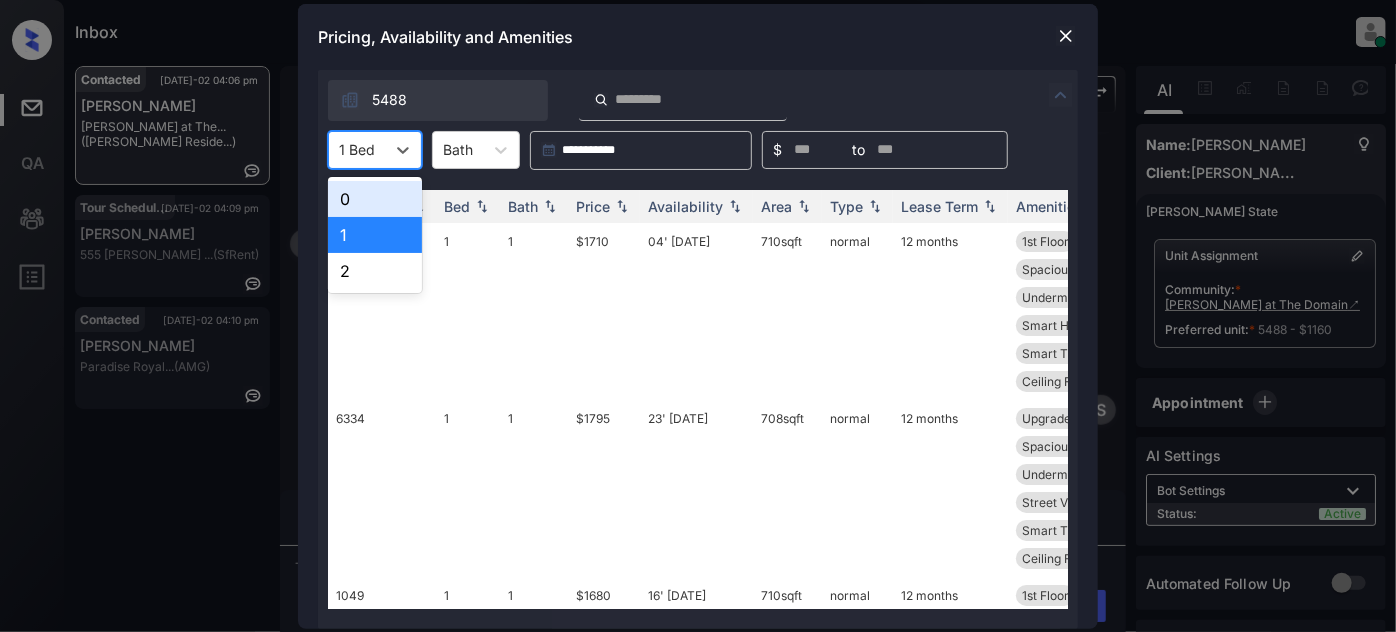 click on "0" at bounding box center [375, 199] 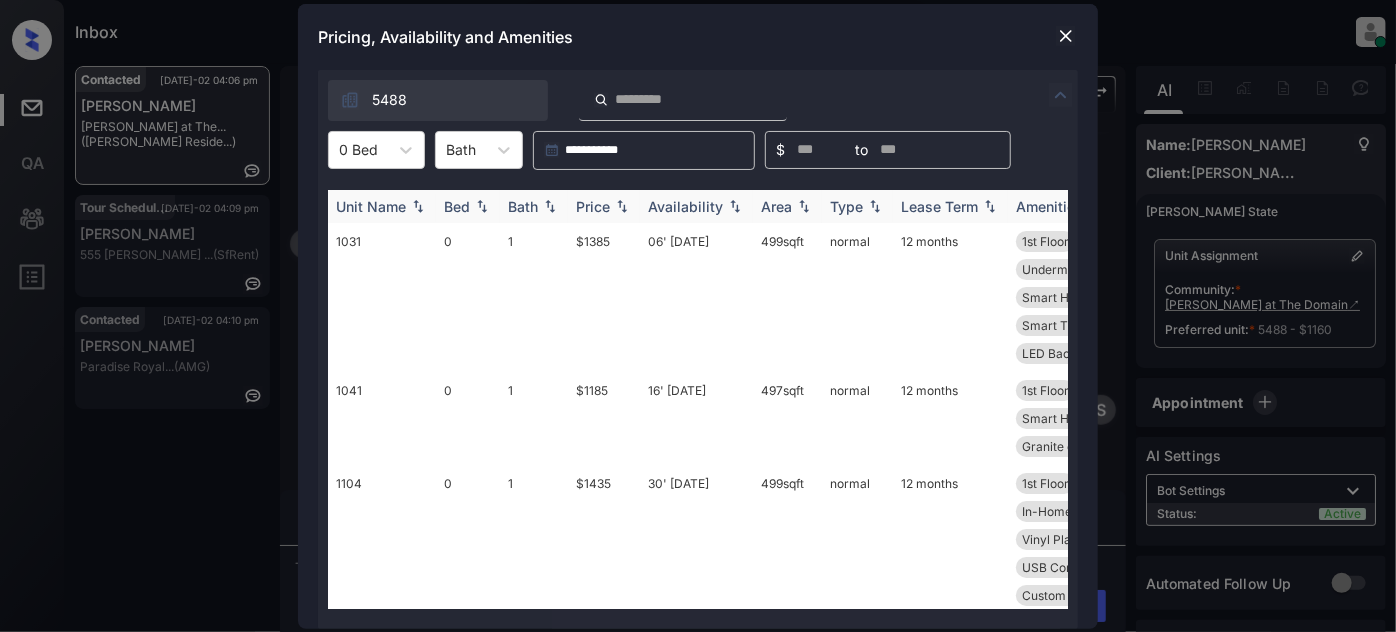 click on "Price" at bounding box center [593, 206] 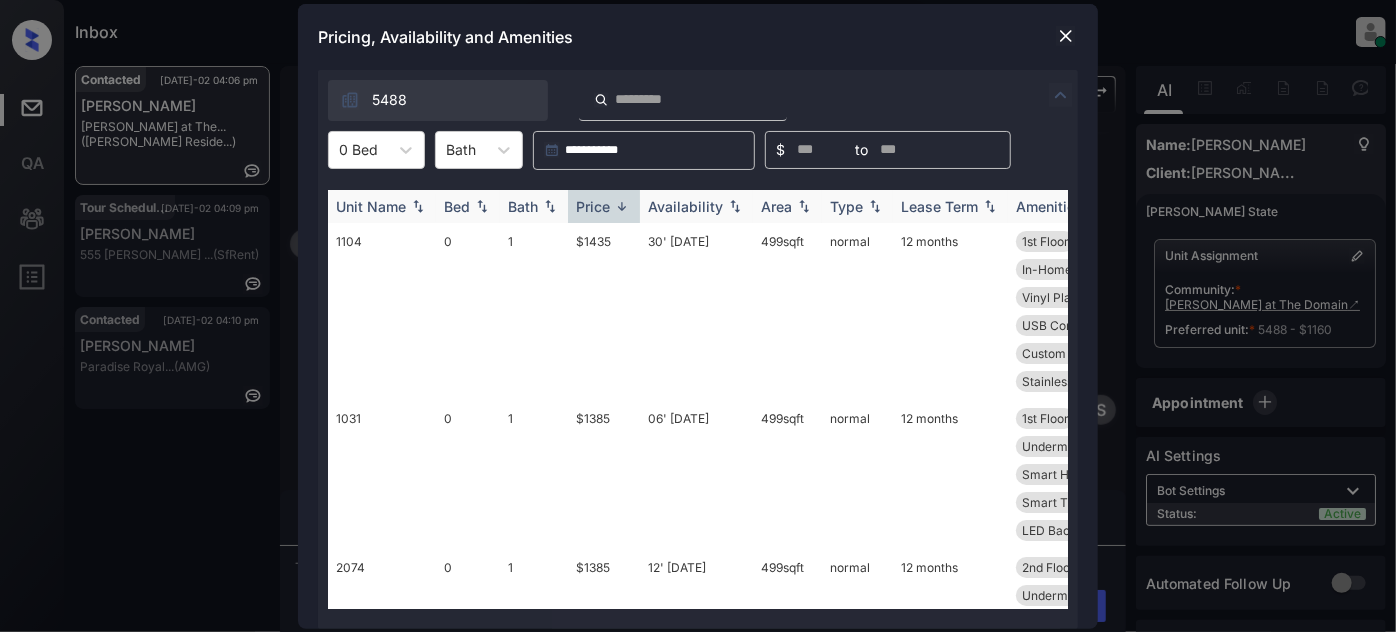 click on "Price" at bounding box center (593, 206) 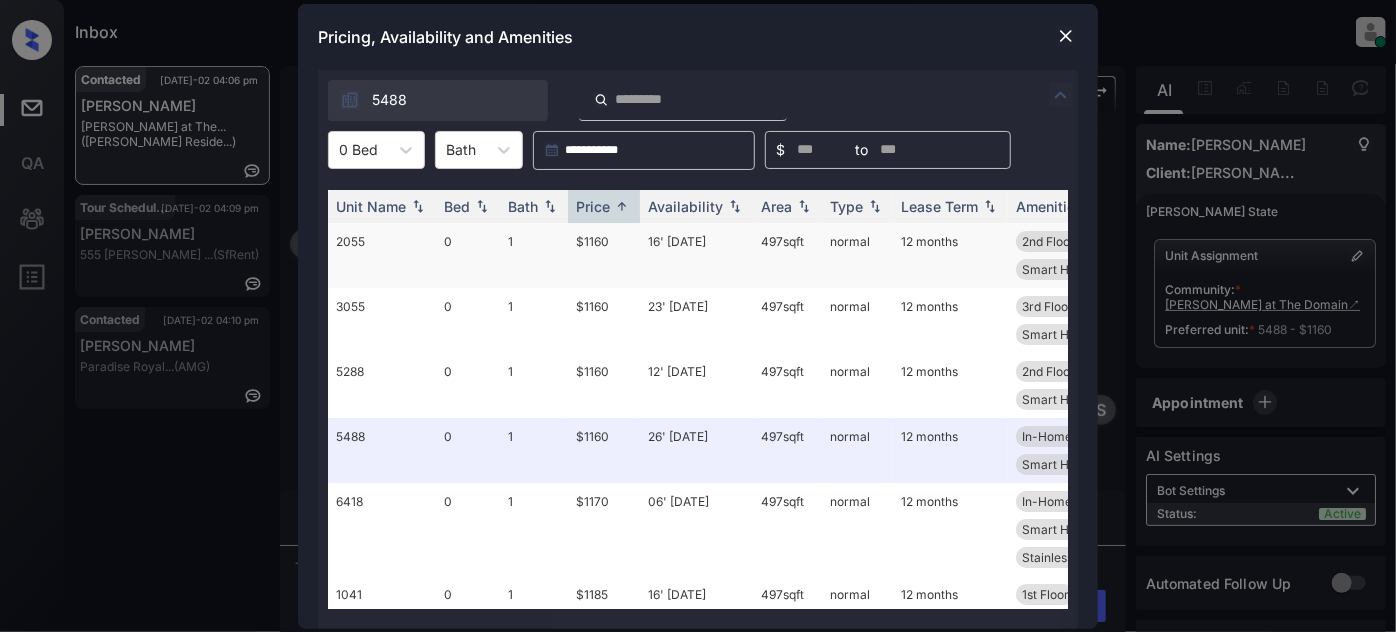 click on "16' [DATE]" at bounding box center (696, 255) 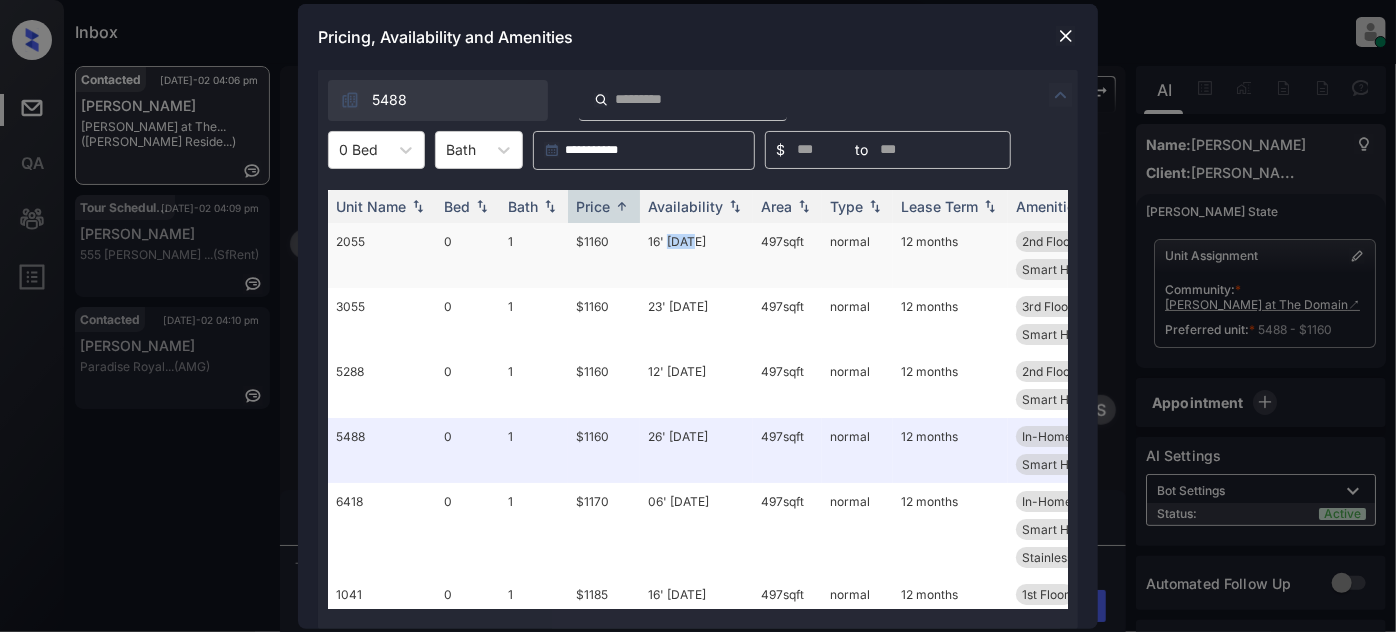 click on "16' [DATE]" at bounding box center (696, 255) 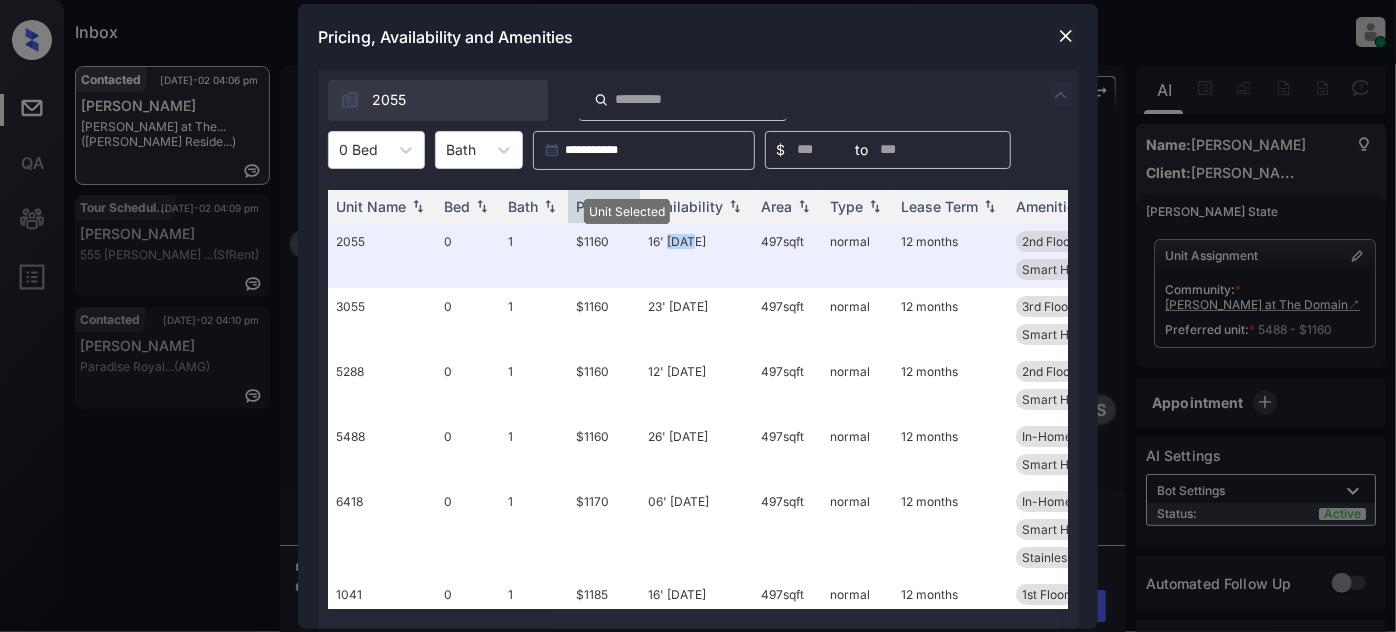 click at bounding box center [1066, 36] 